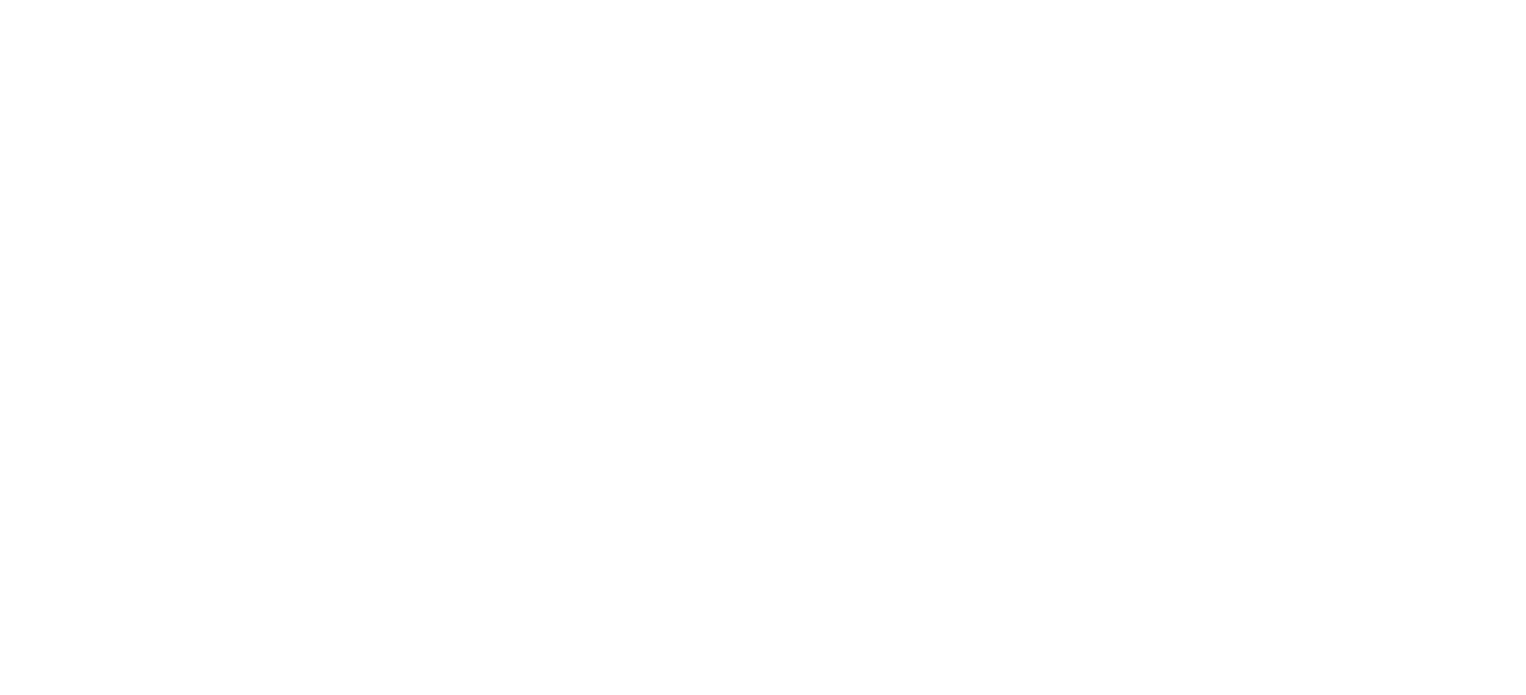 scroll, scrollTop: 0, scrollLeft: 0, axis: both 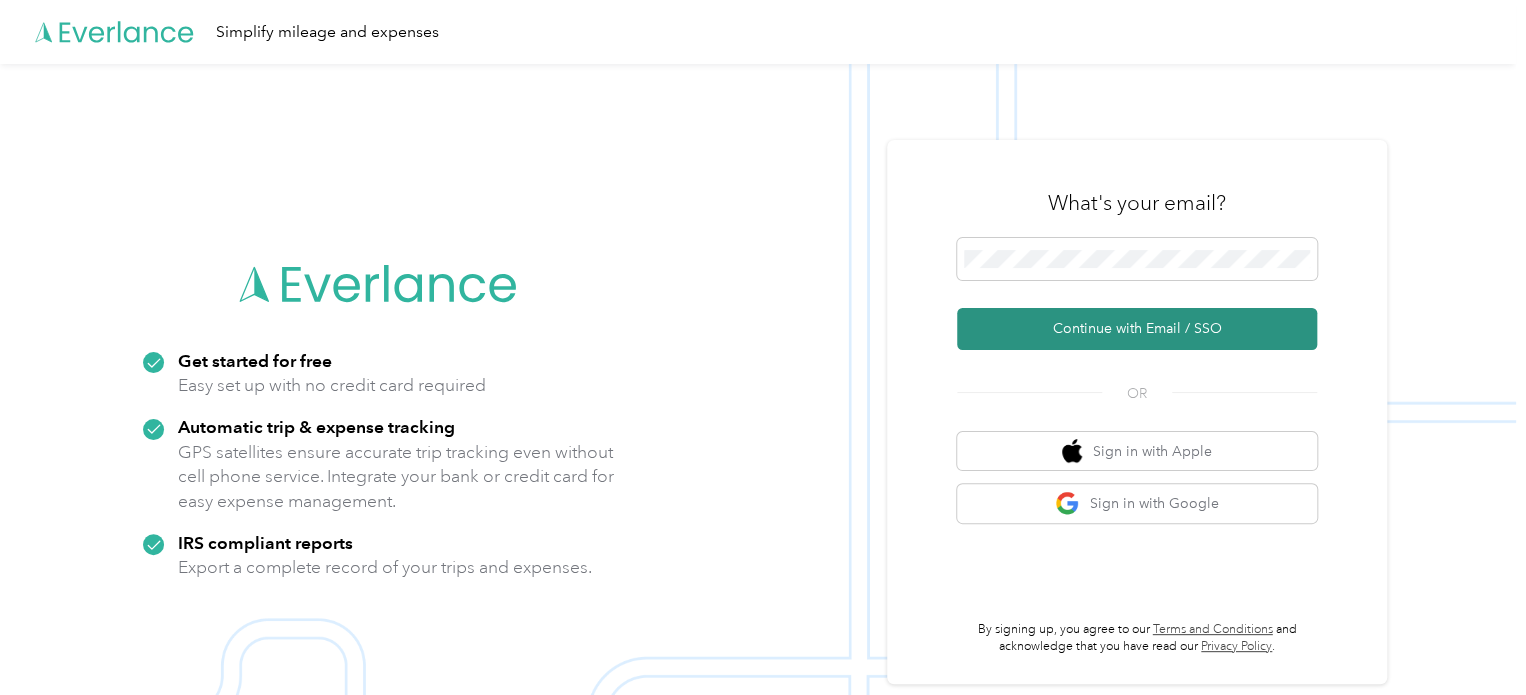 click on "Continue with Email / SSO" at bounding box center (1137, 329) 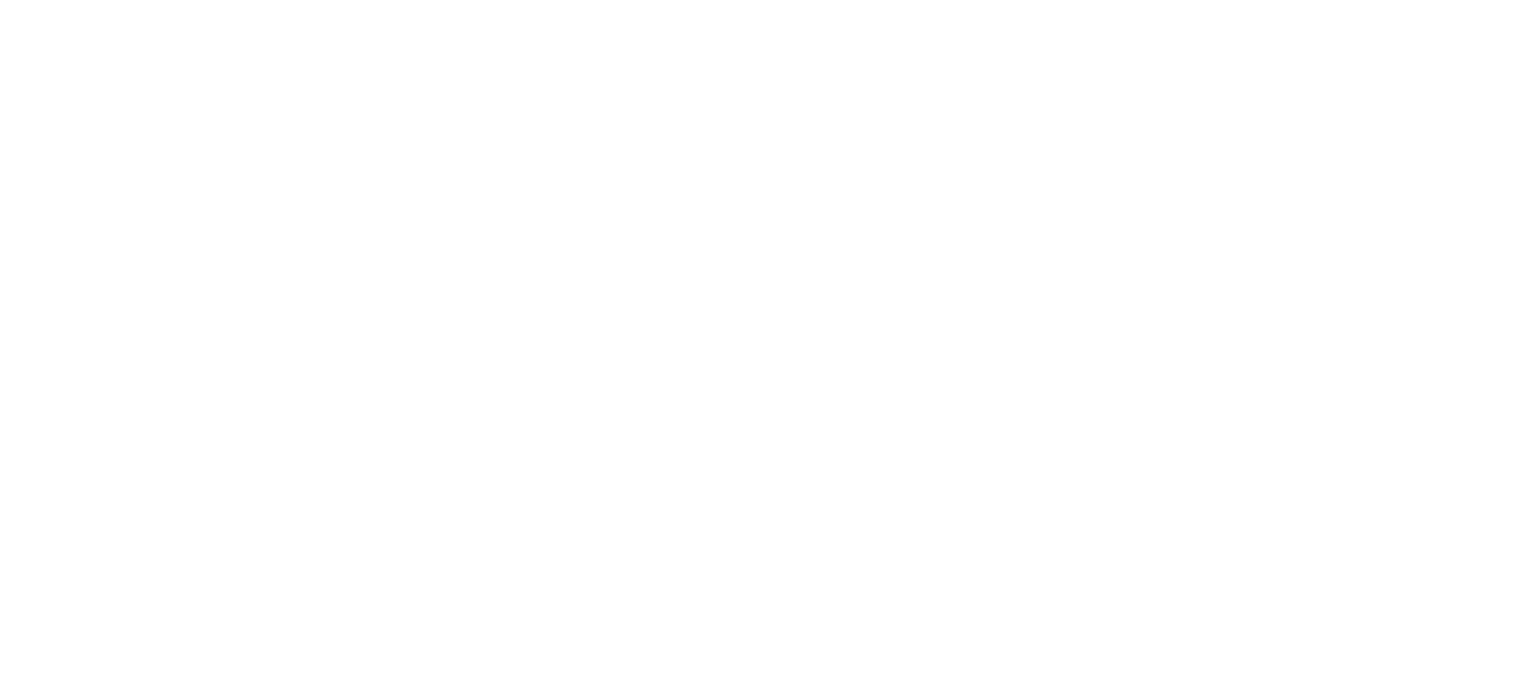 scroll, scrollTop: 0, scrollLeft: 0, axis: both 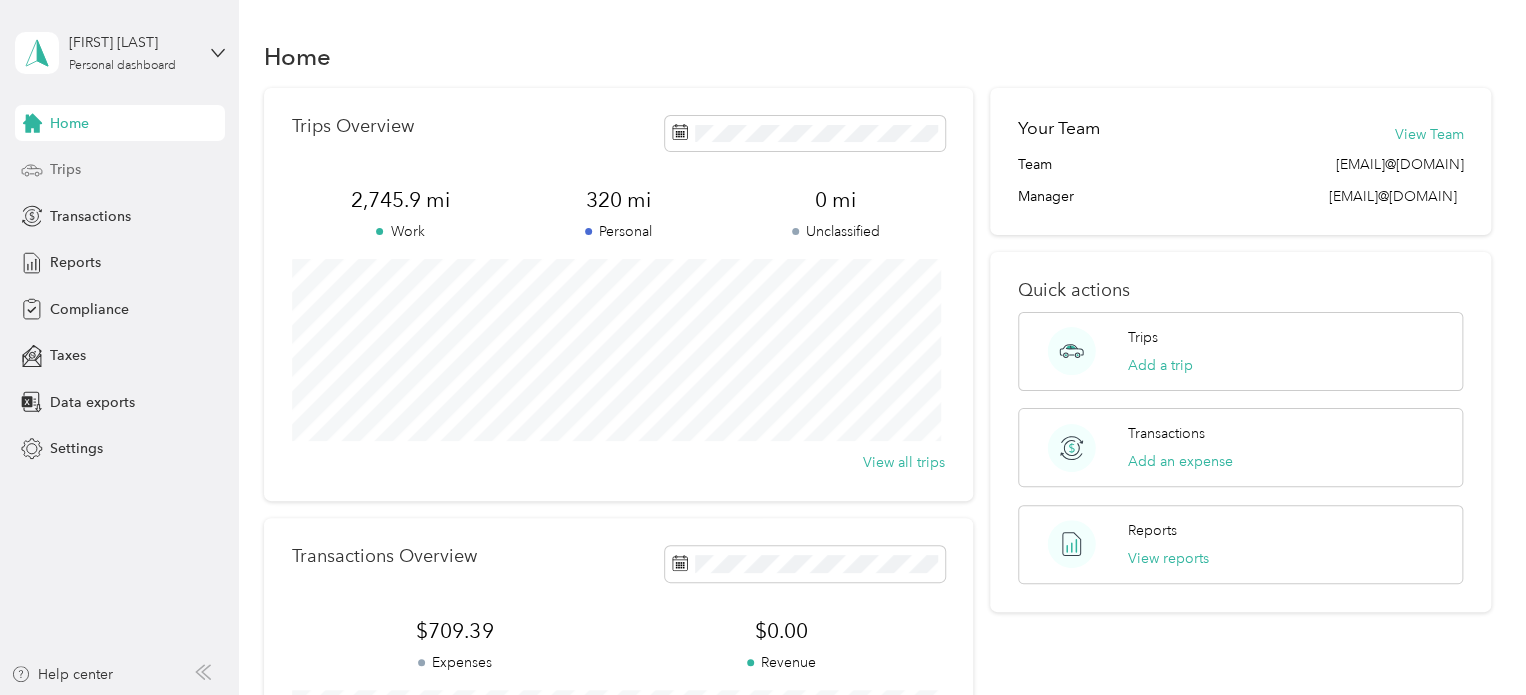 click on "Trips" at bounding box center [120, 170] 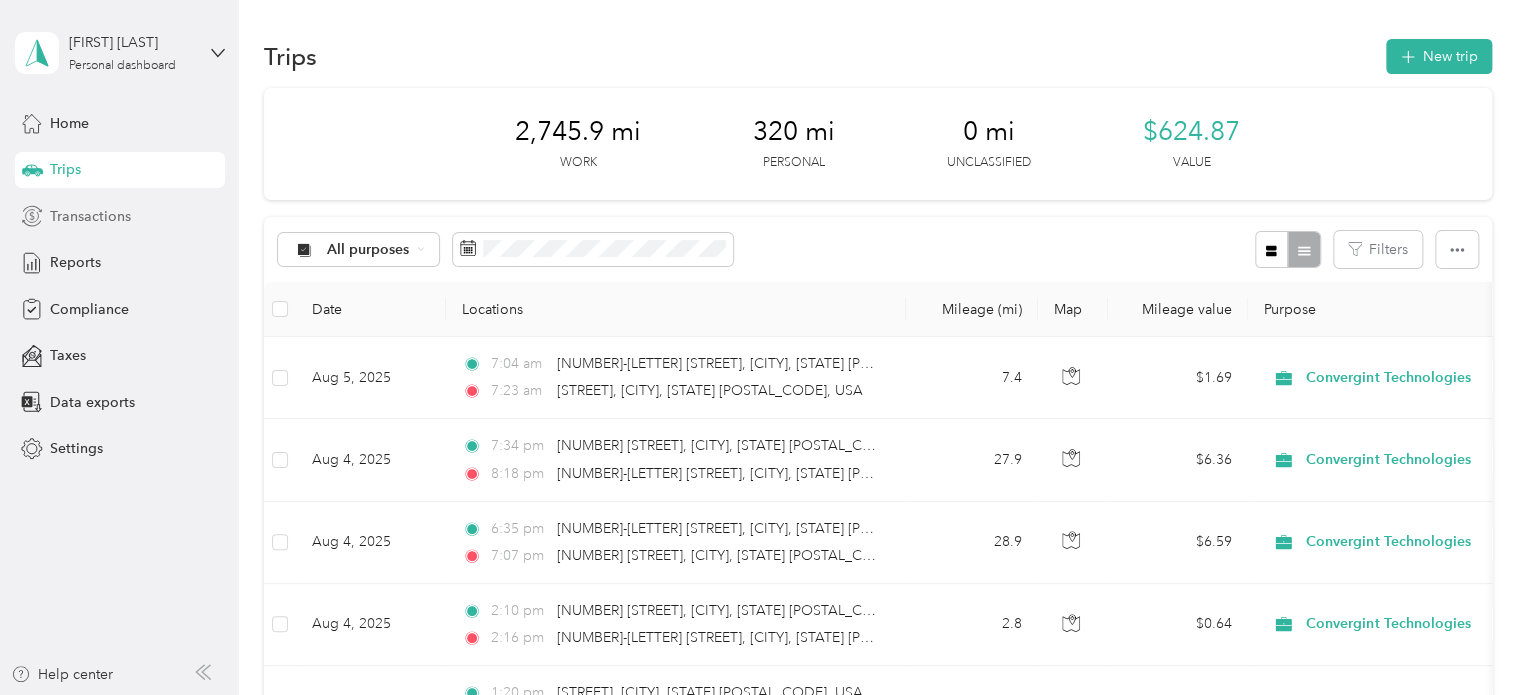 click on "Transactions" at bounding box center (90, 216) 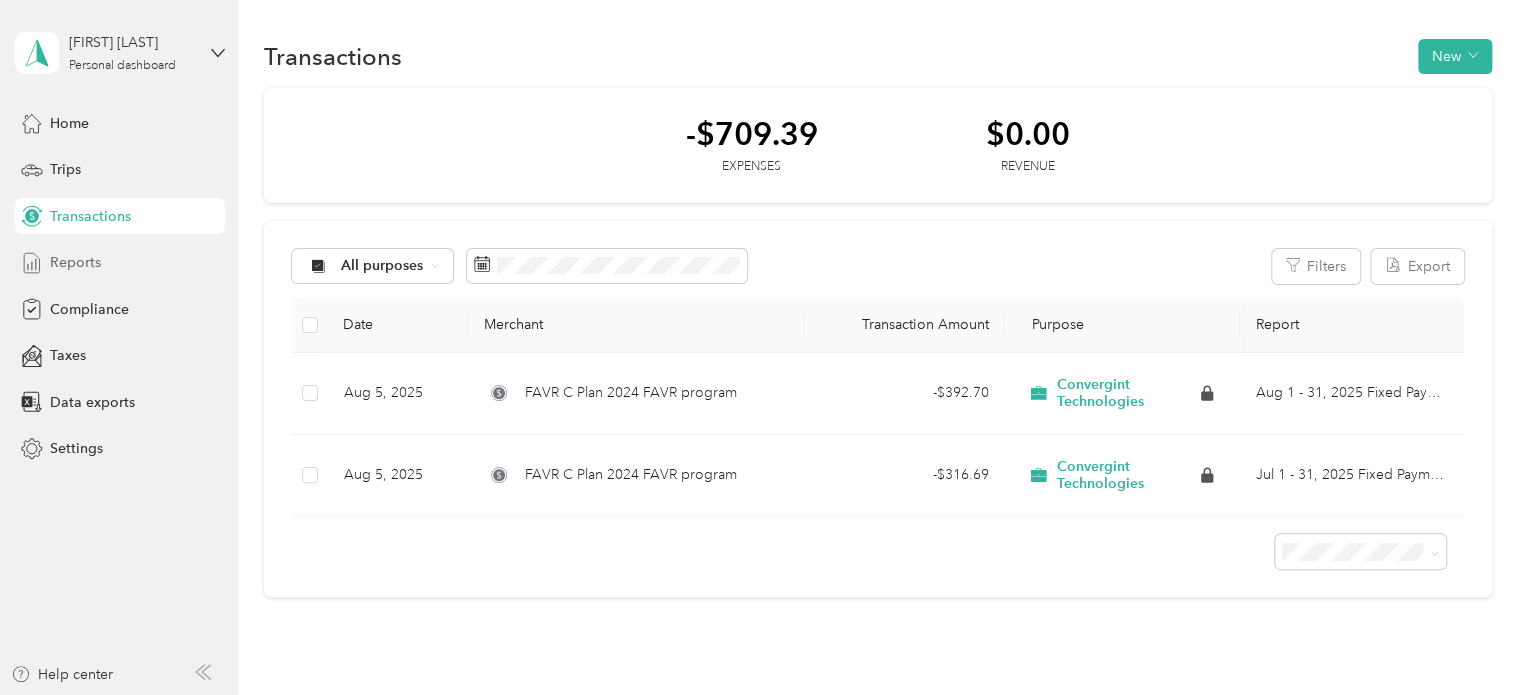 click on "Reports" at bounding box center [75, 262] 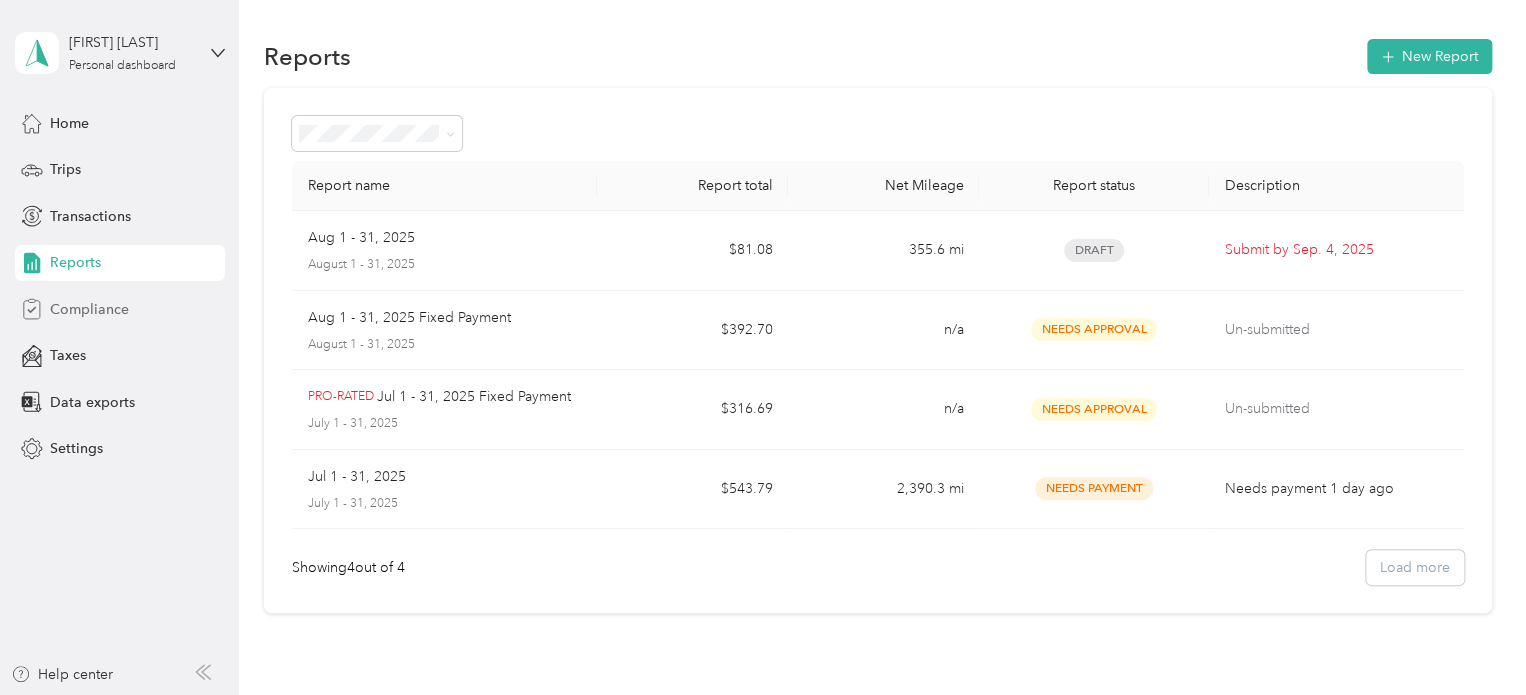 click on "Compliance" at bounding box center (120, 309) 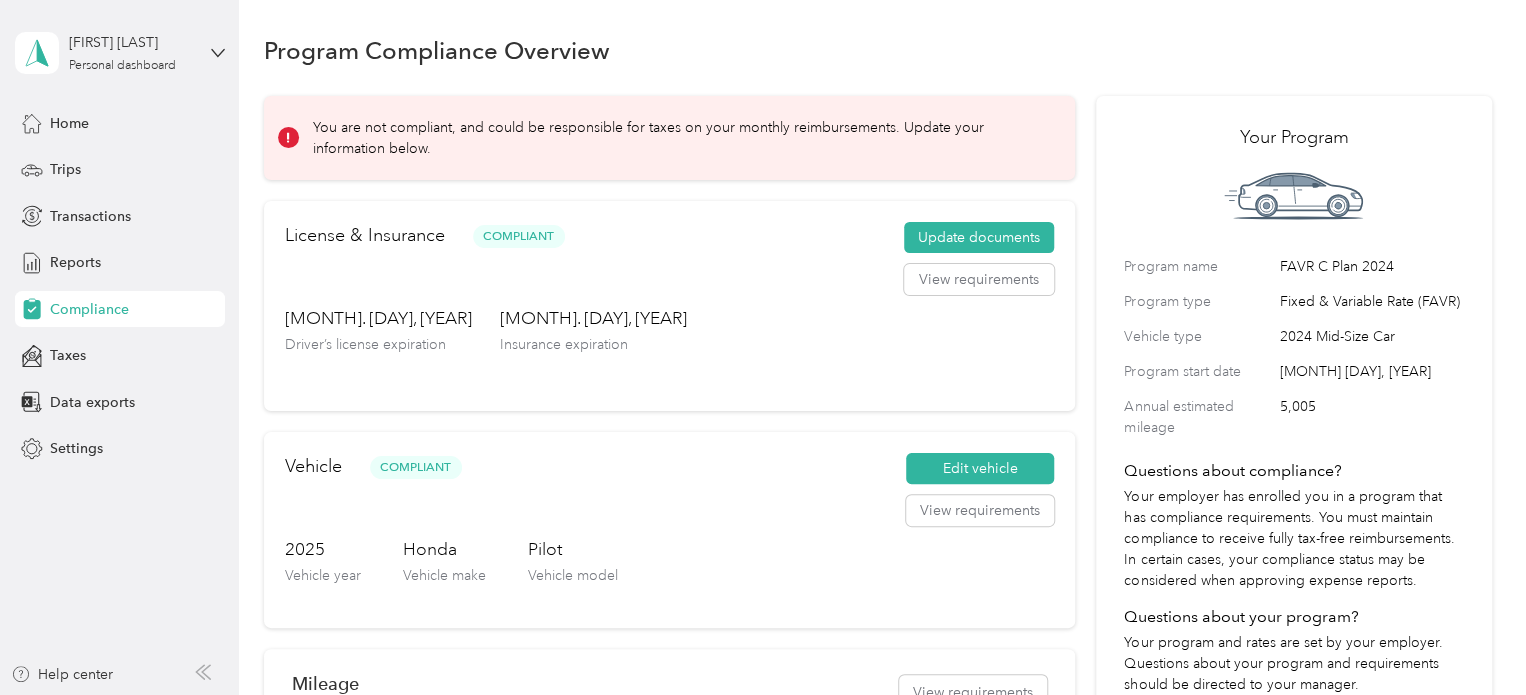 scroll, scrollTop: 0, scrollLeft: 0, axis: both 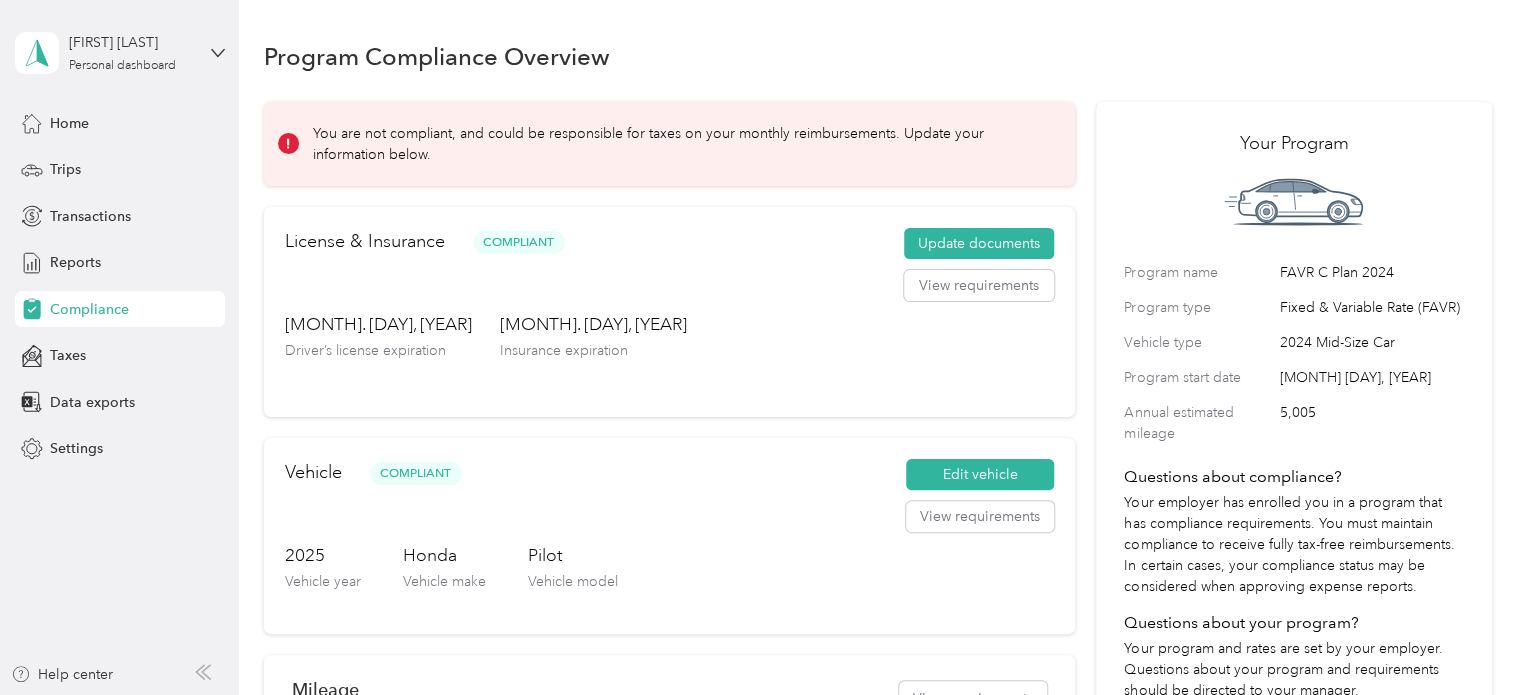click on "You are not compliant, and could be responsible for taxes on your monthly reimbursements. Update your information below." at bounding box center (680, 144) 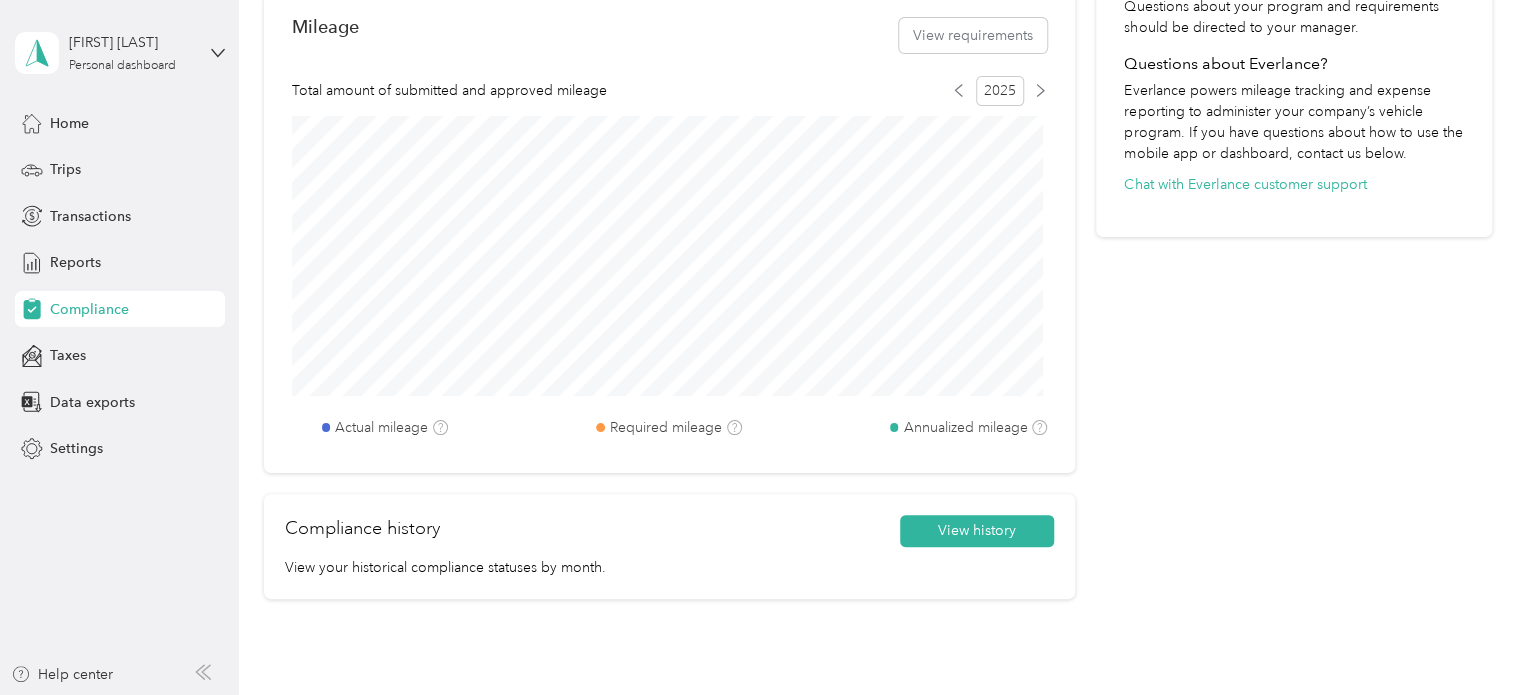 scroll, scrollTop: 800, scrollLeft: 0, axis: vertical 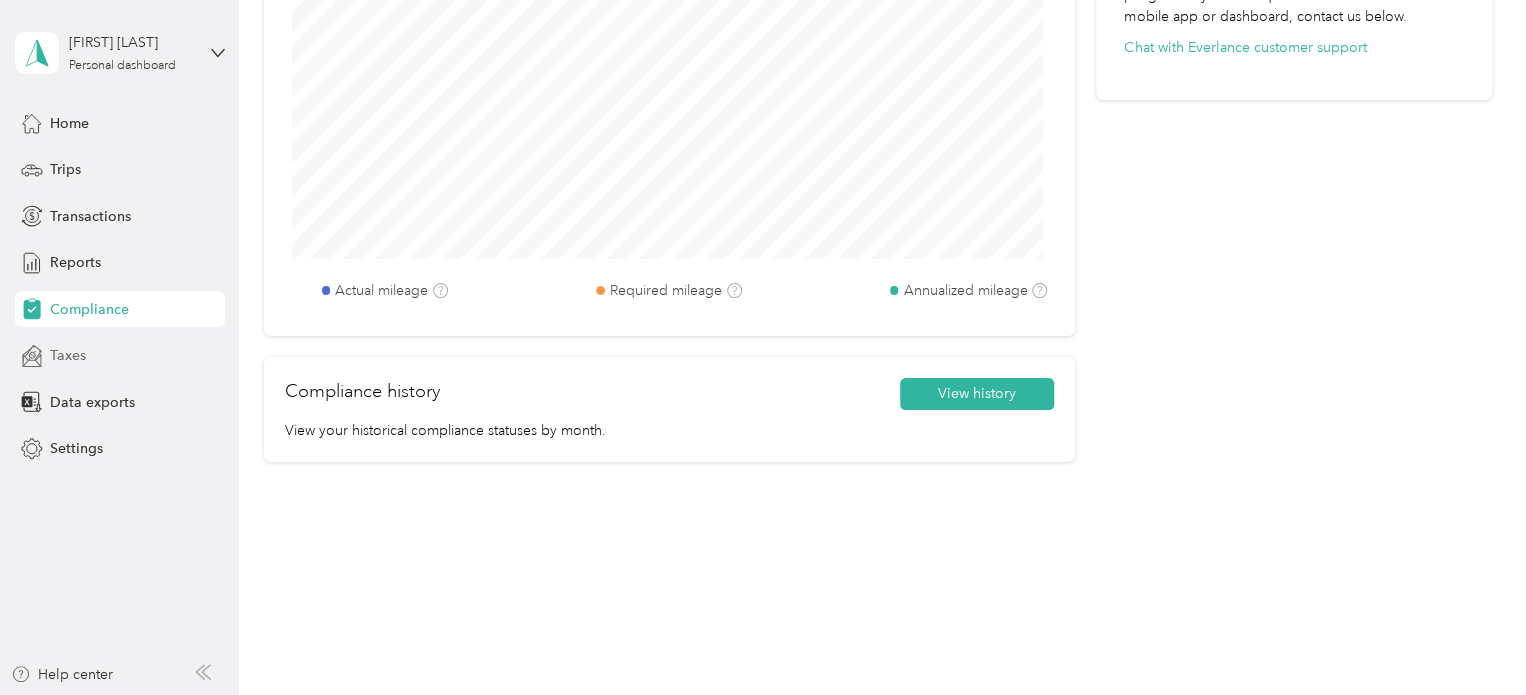 click on "Taxes" at bounding box center [68, 355] 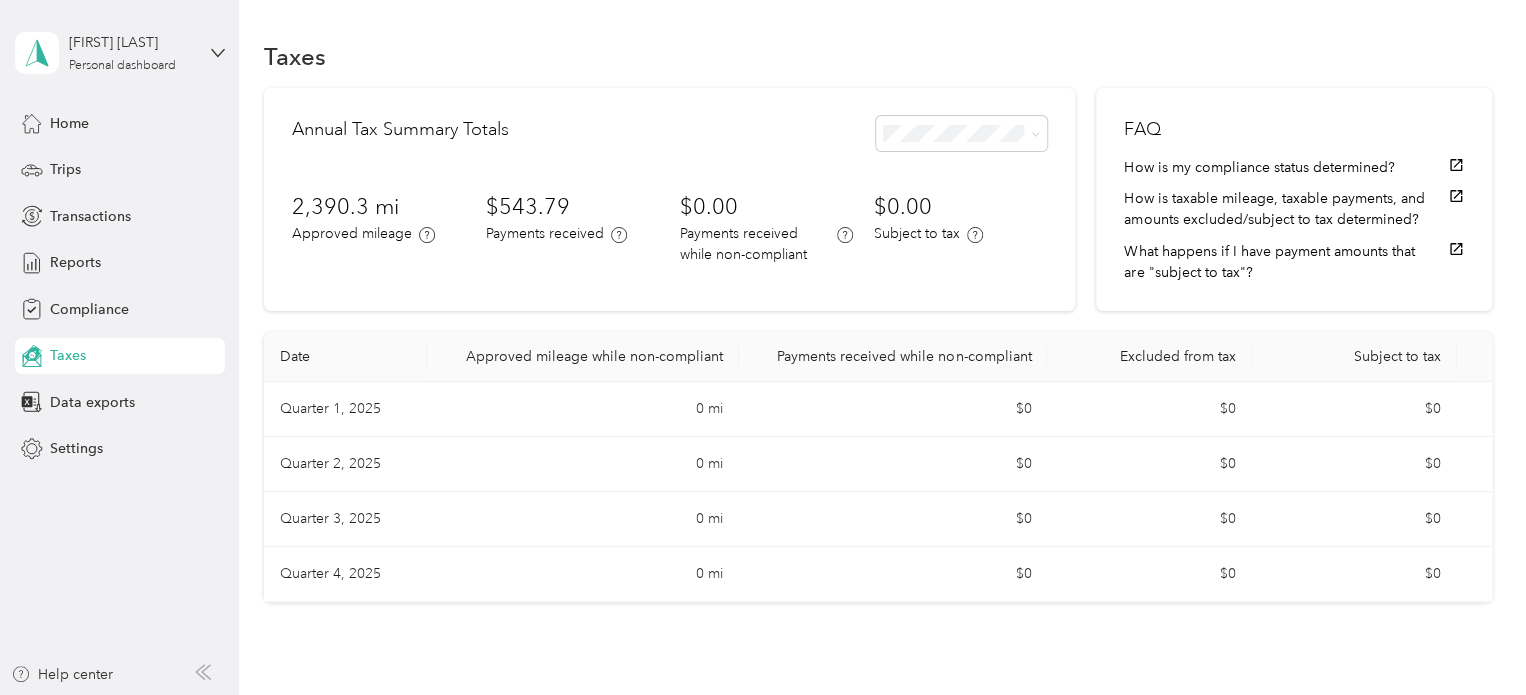 scroll, scrollTop: 0, scrollLeft: 0, axis: both 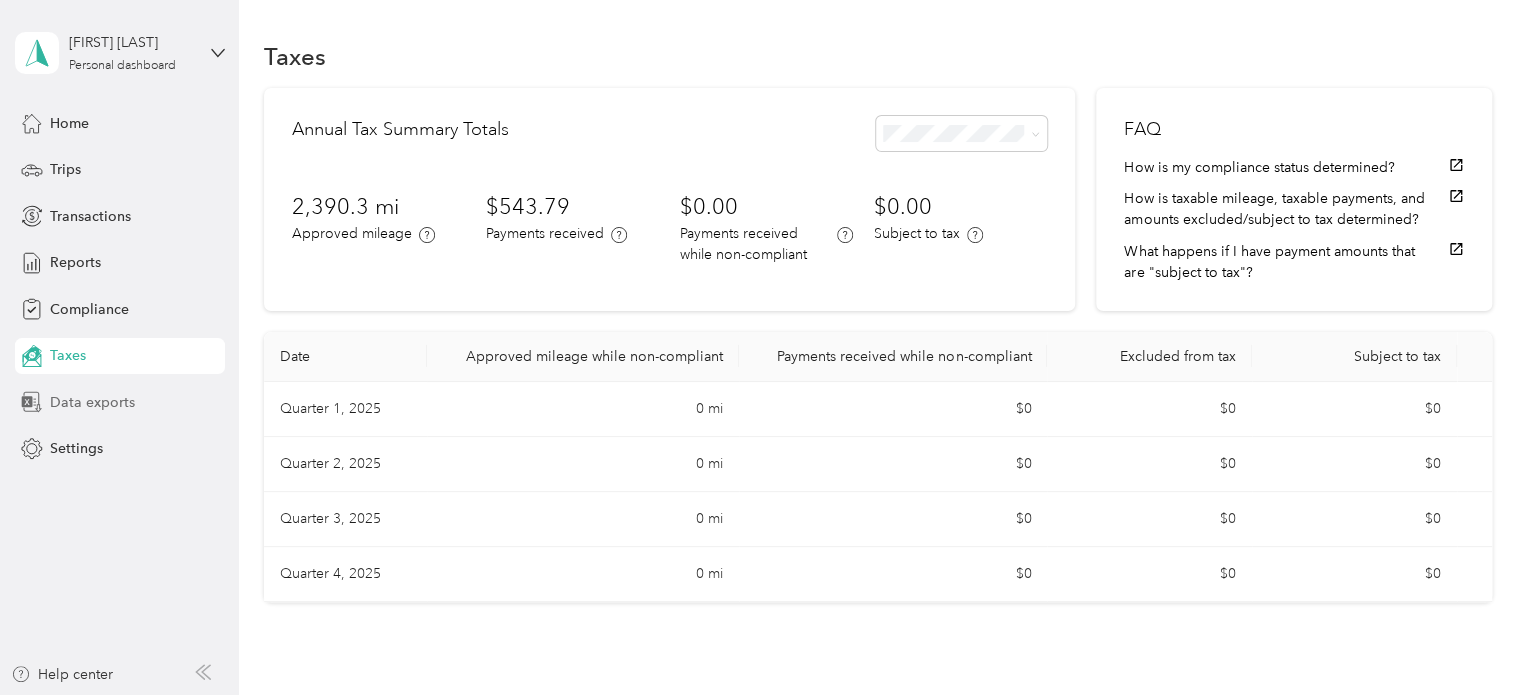 click on "Data exports" at bounding box center (92, 402) 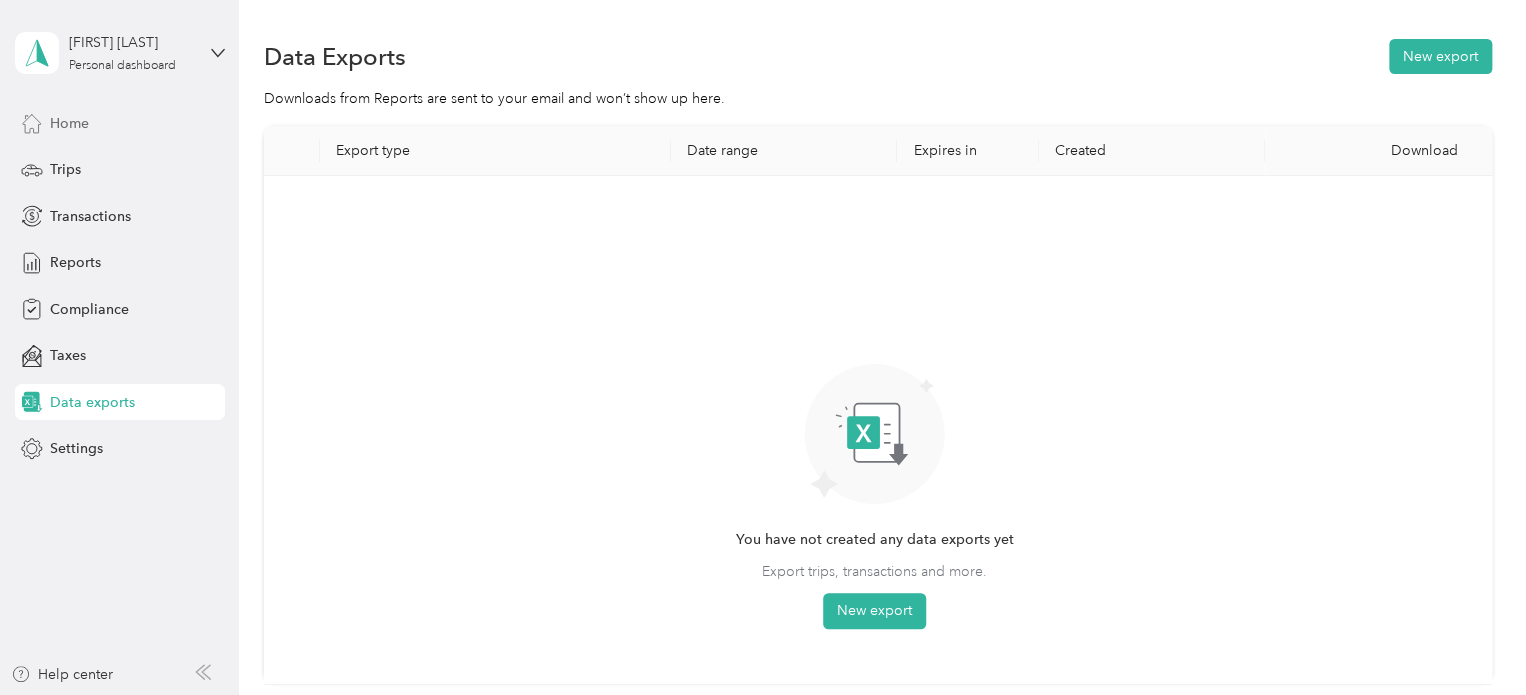 click on "Home" at bounding box center (69, 123) 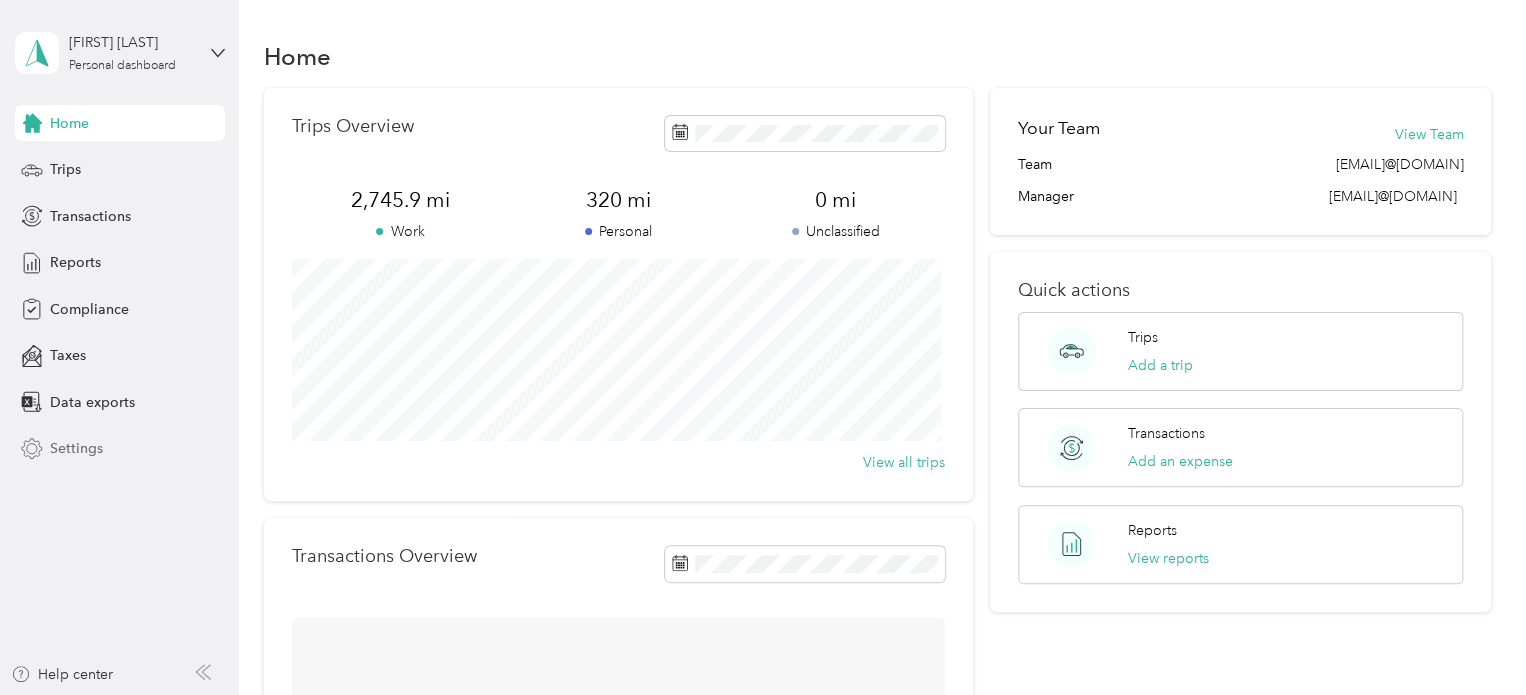 click on "Settings" at bounding box center (76, 448) 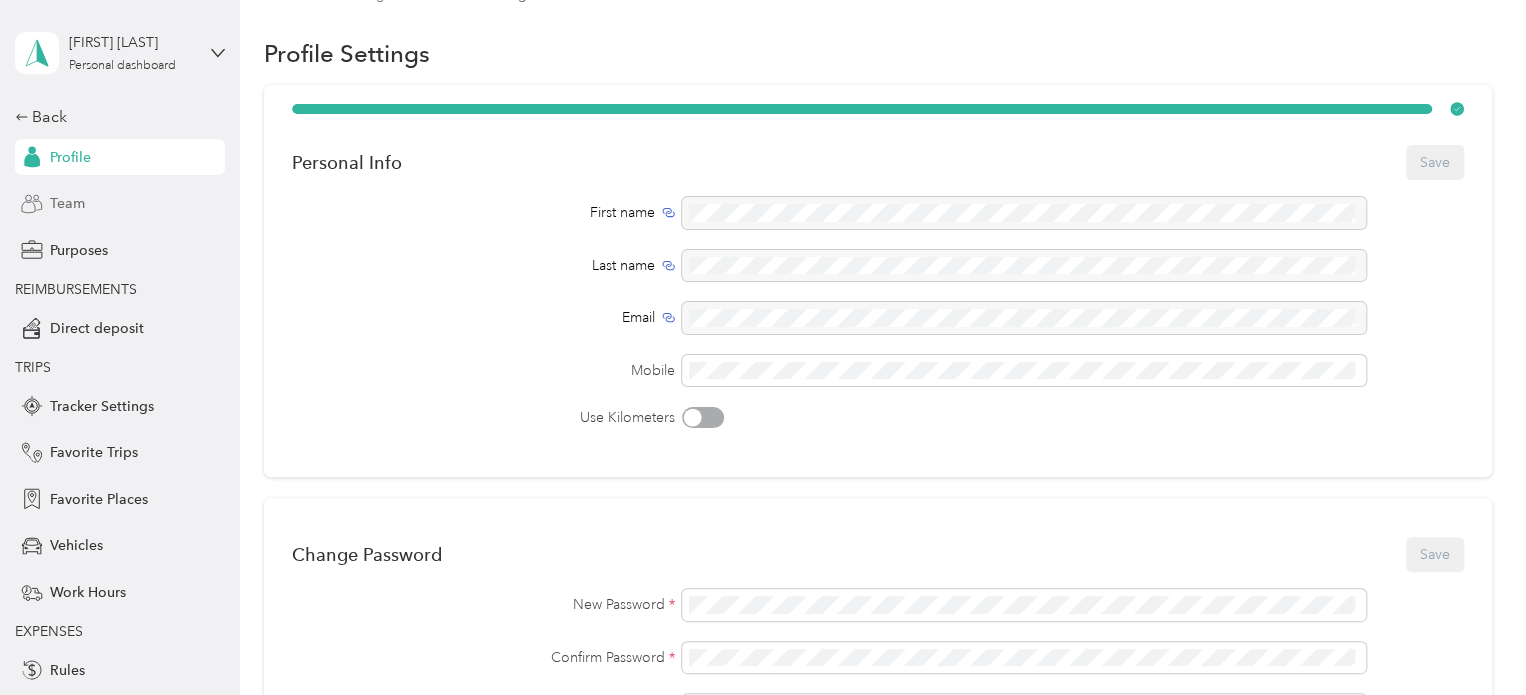 scroll, scrollTop: 0, scrollLeft: 0, axis: both 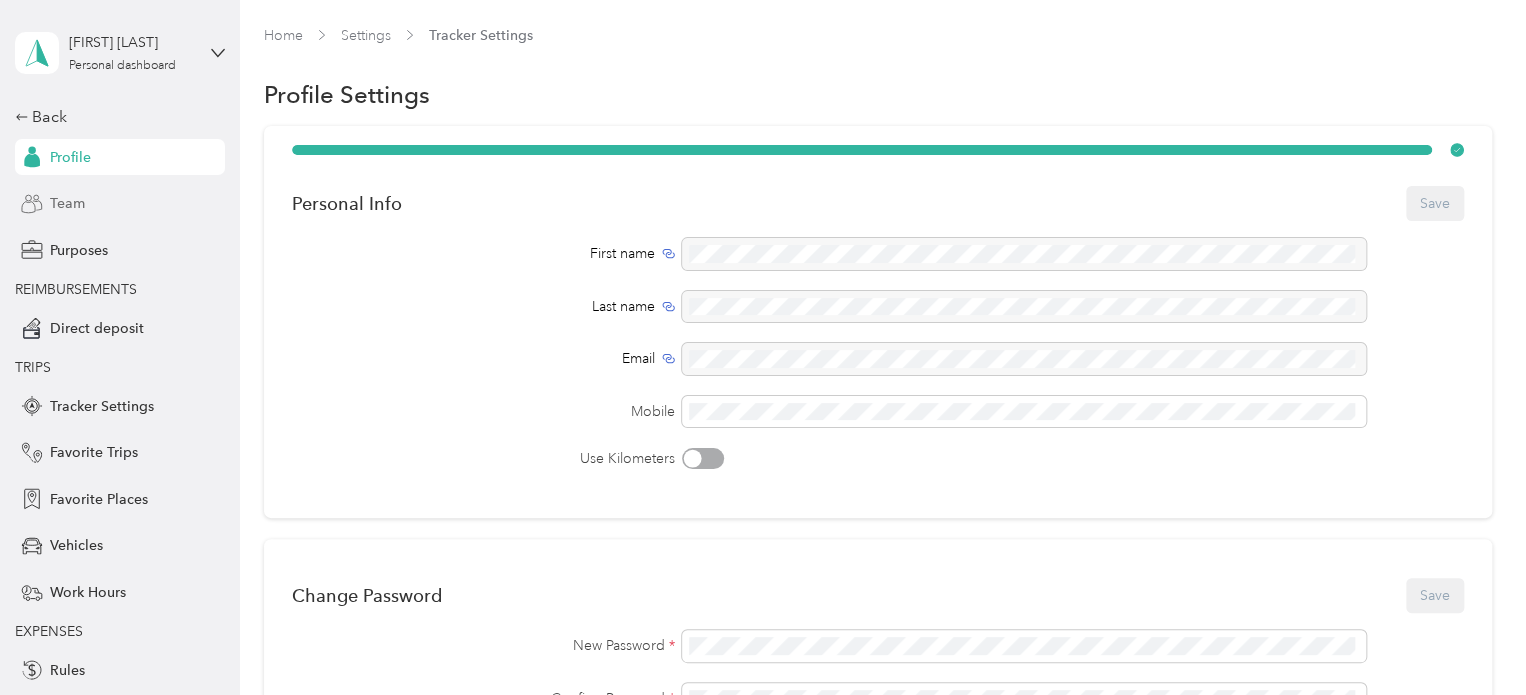 click on "Team" at bounding box center (120, 204) 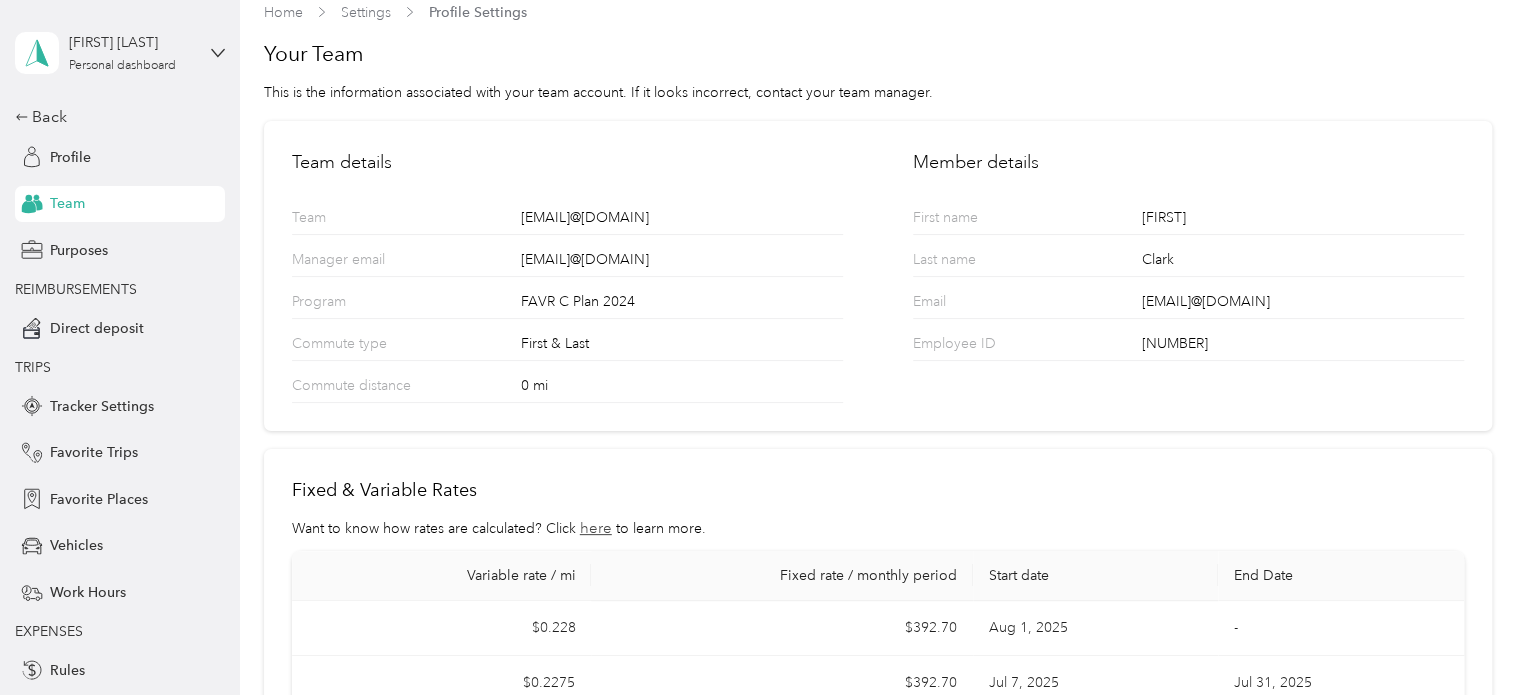scroll, scrollTop: 0, scrollLeft: 0, axis: both 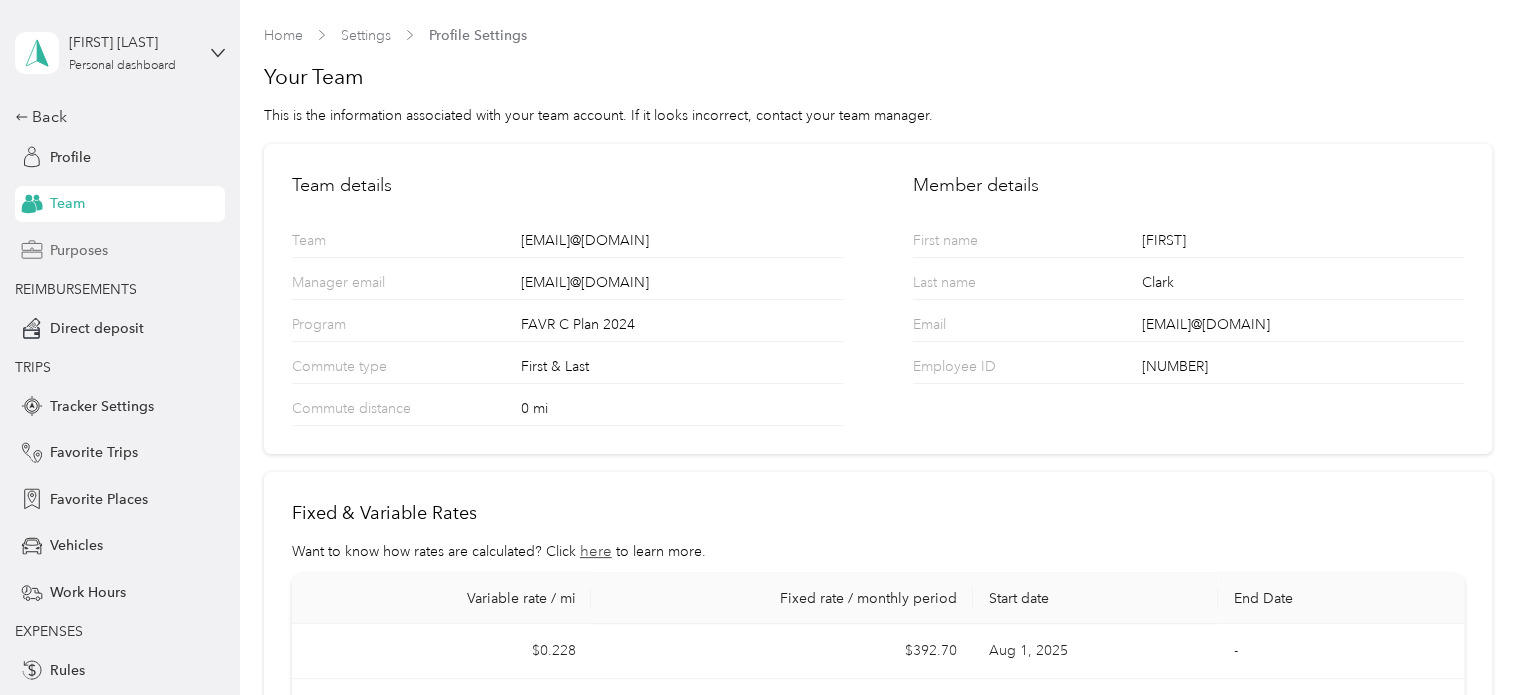 click on "Purposes" at bounding box center [79, 250] 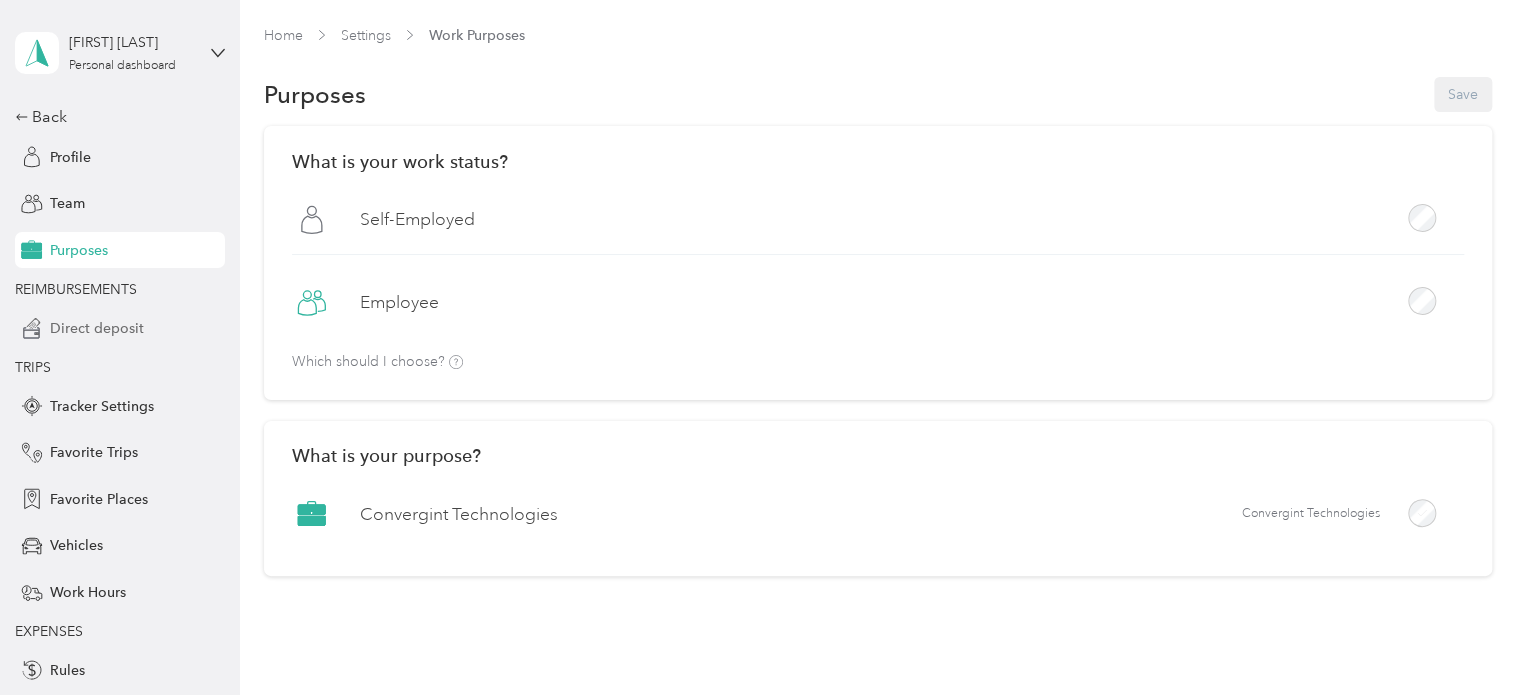 click on "Direct deposit" at bounding box center (97, 328) 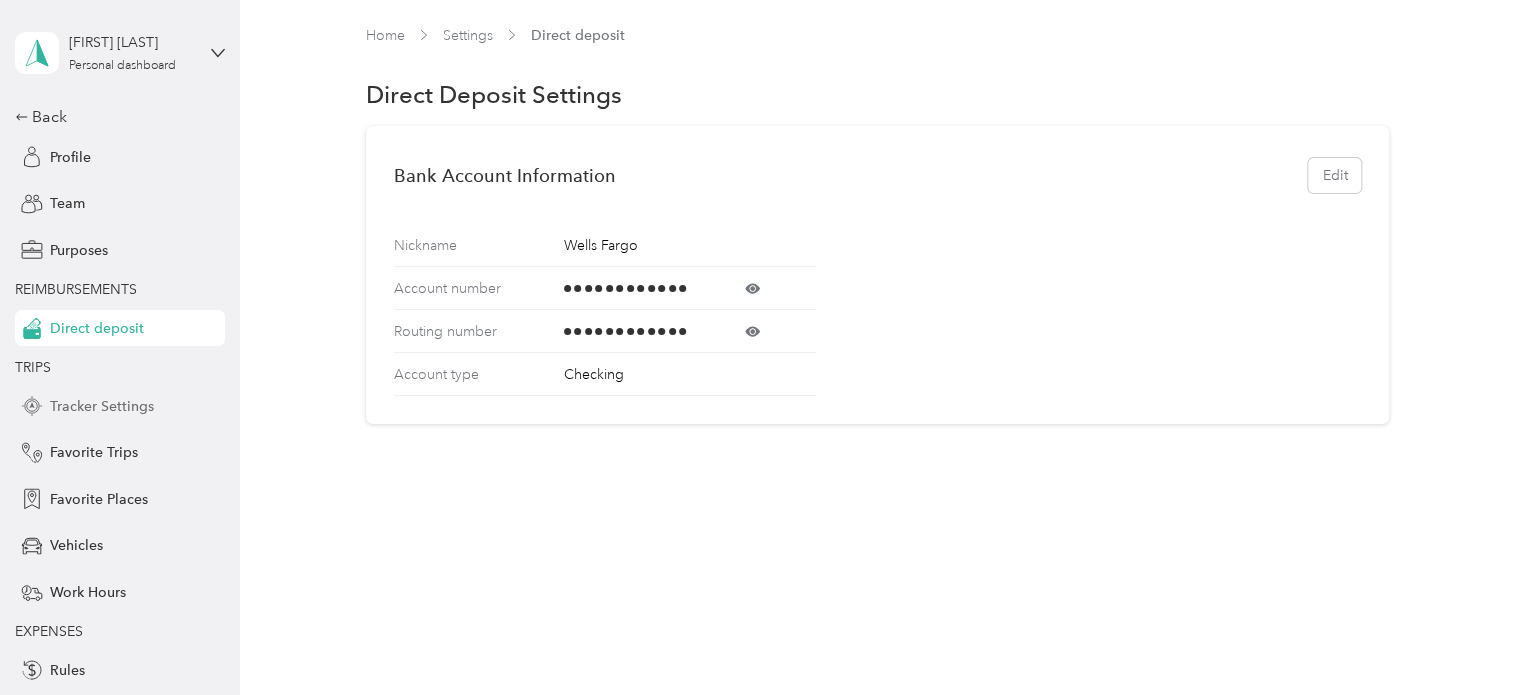 click on "Tracker Settings" at bounding box center [120, 406] 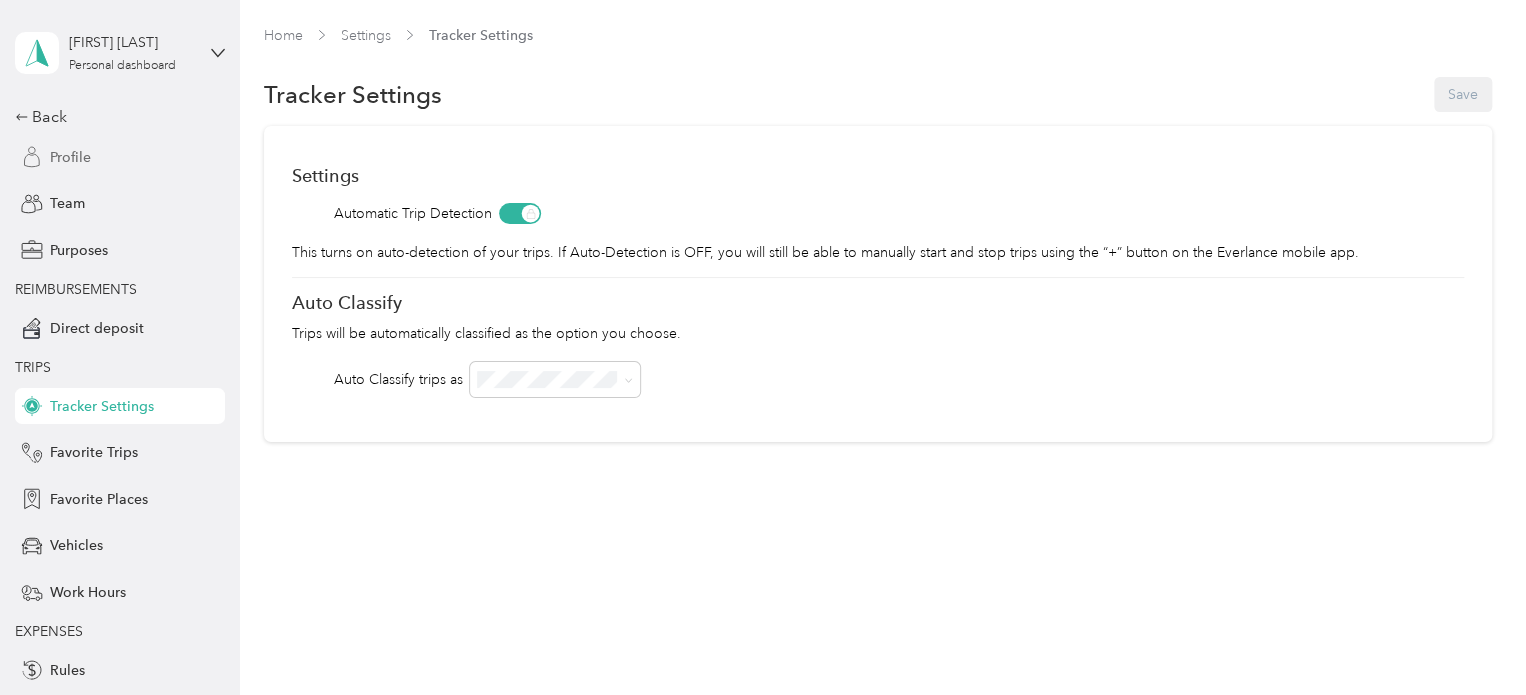 click on "Profile" at bounding box center [70, 157] 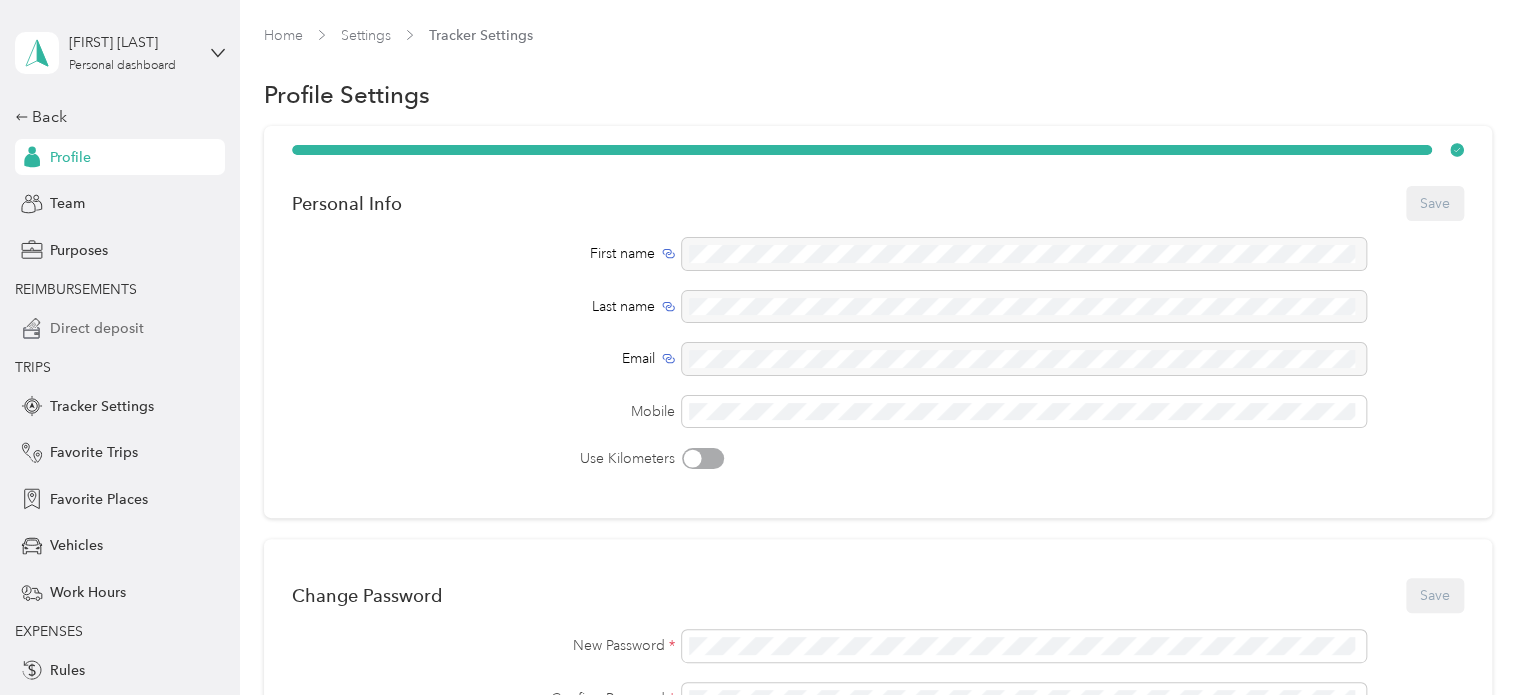 click on "Direct deposit" at bounding box center [97, 328] 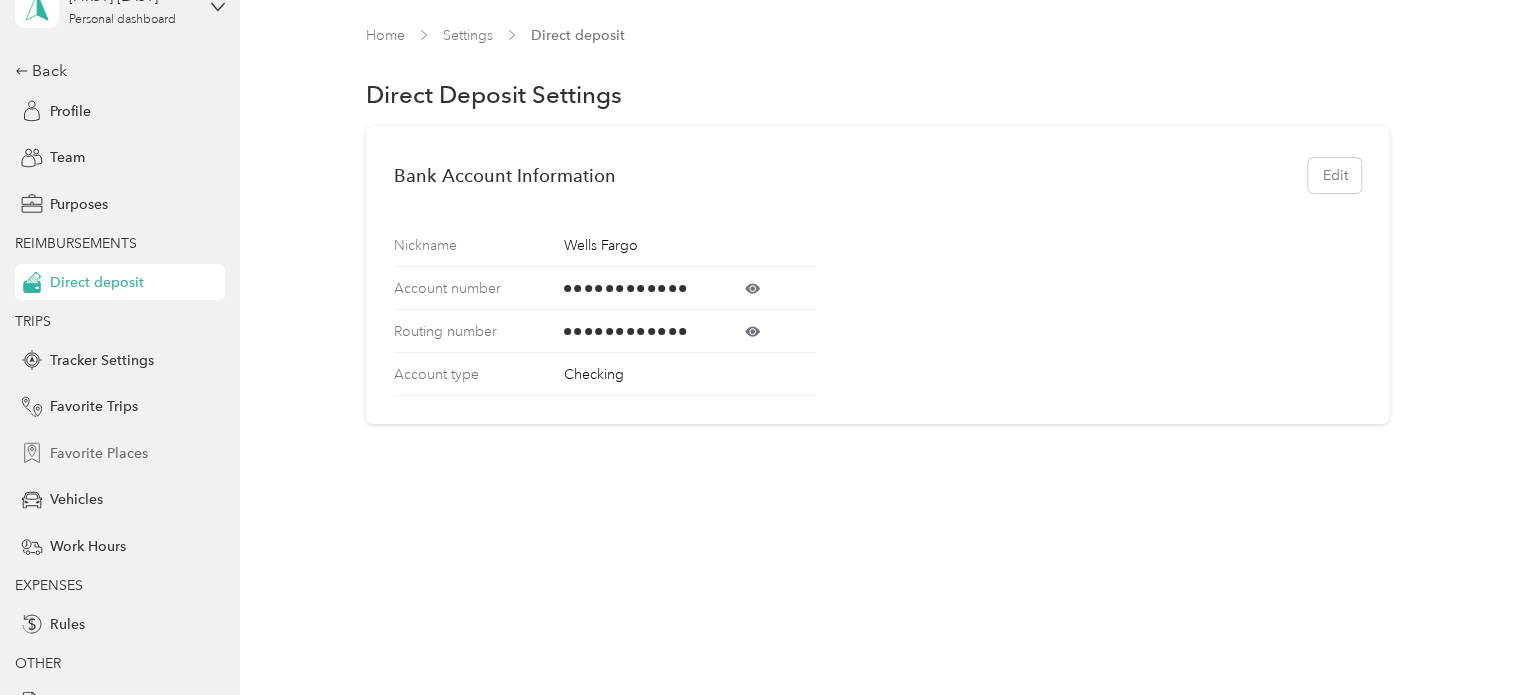 scroll, scrollTop: 120, scrollLeft: 0, axis: vertical 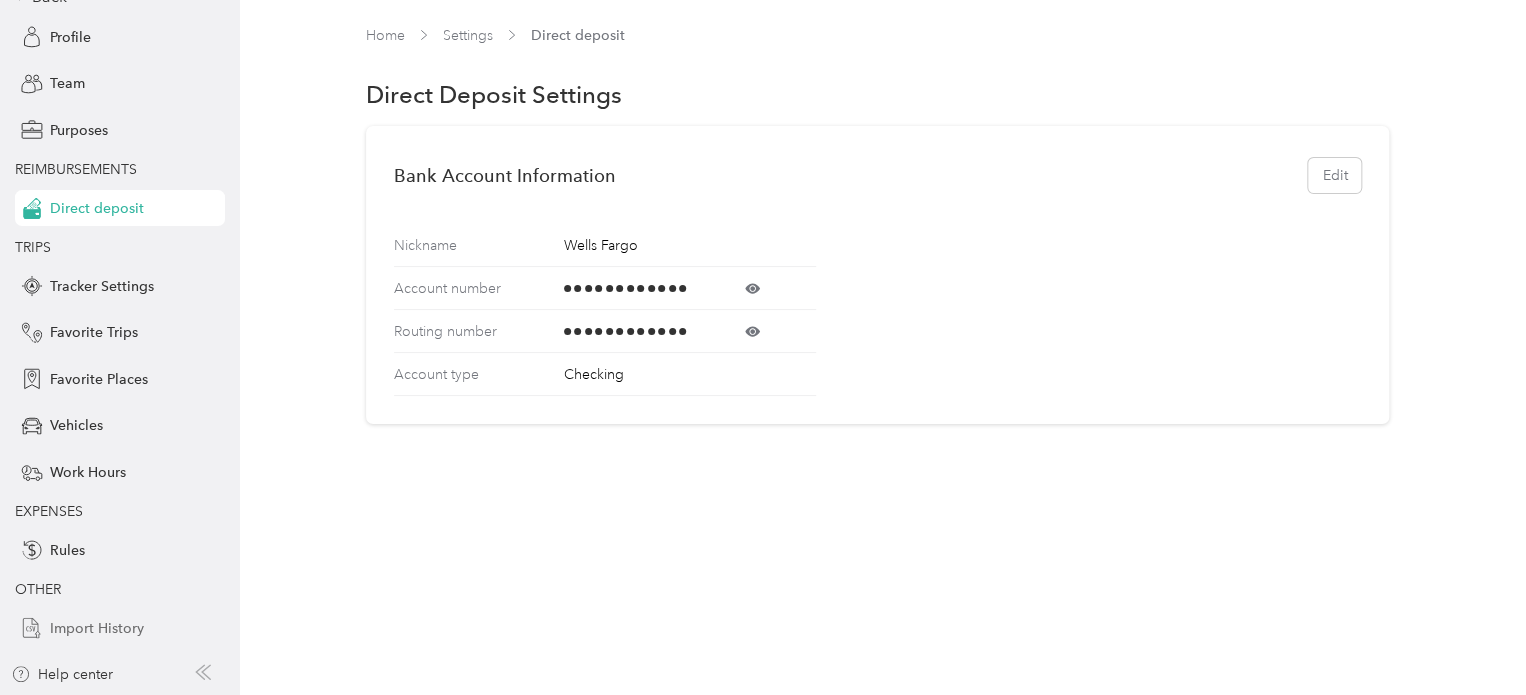 click on "Import History" at bounding box center [97, 628] 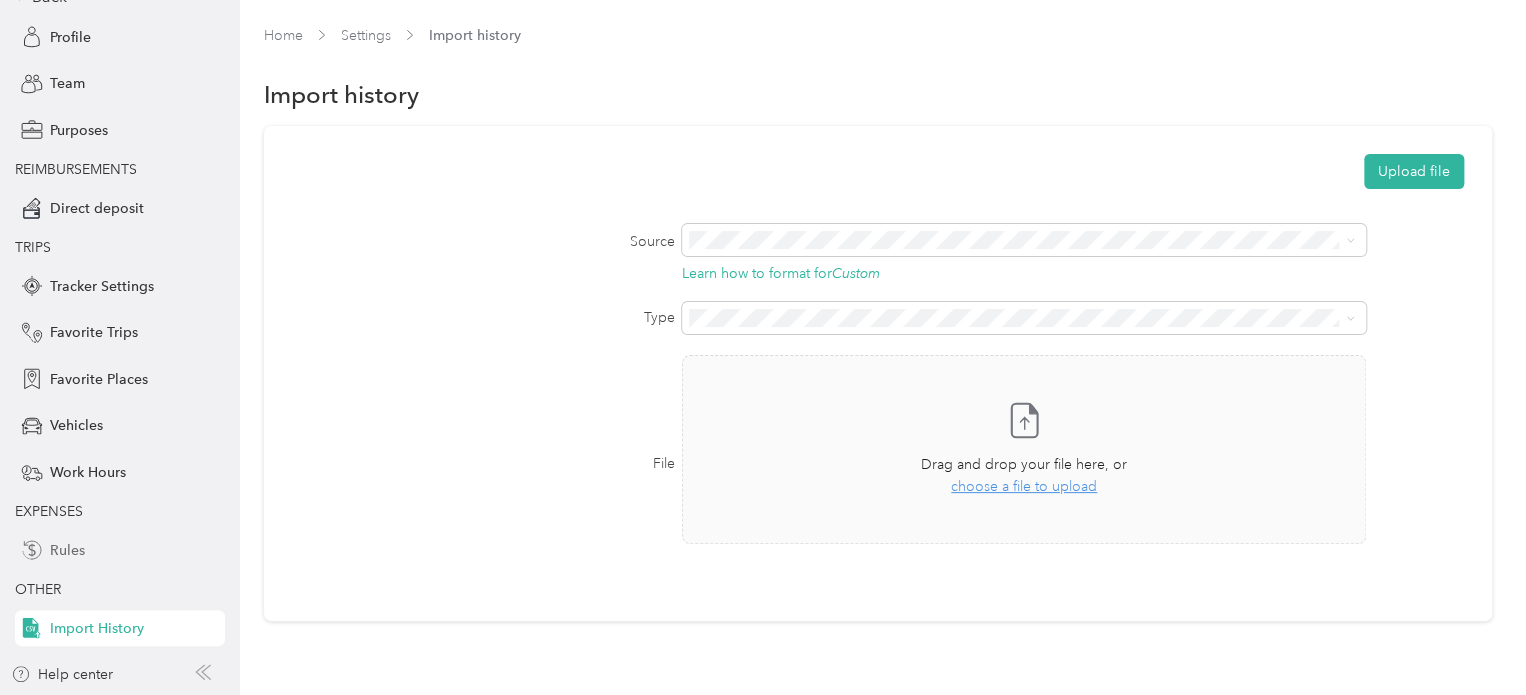click on "Rules" at bounding box center (67, 550) 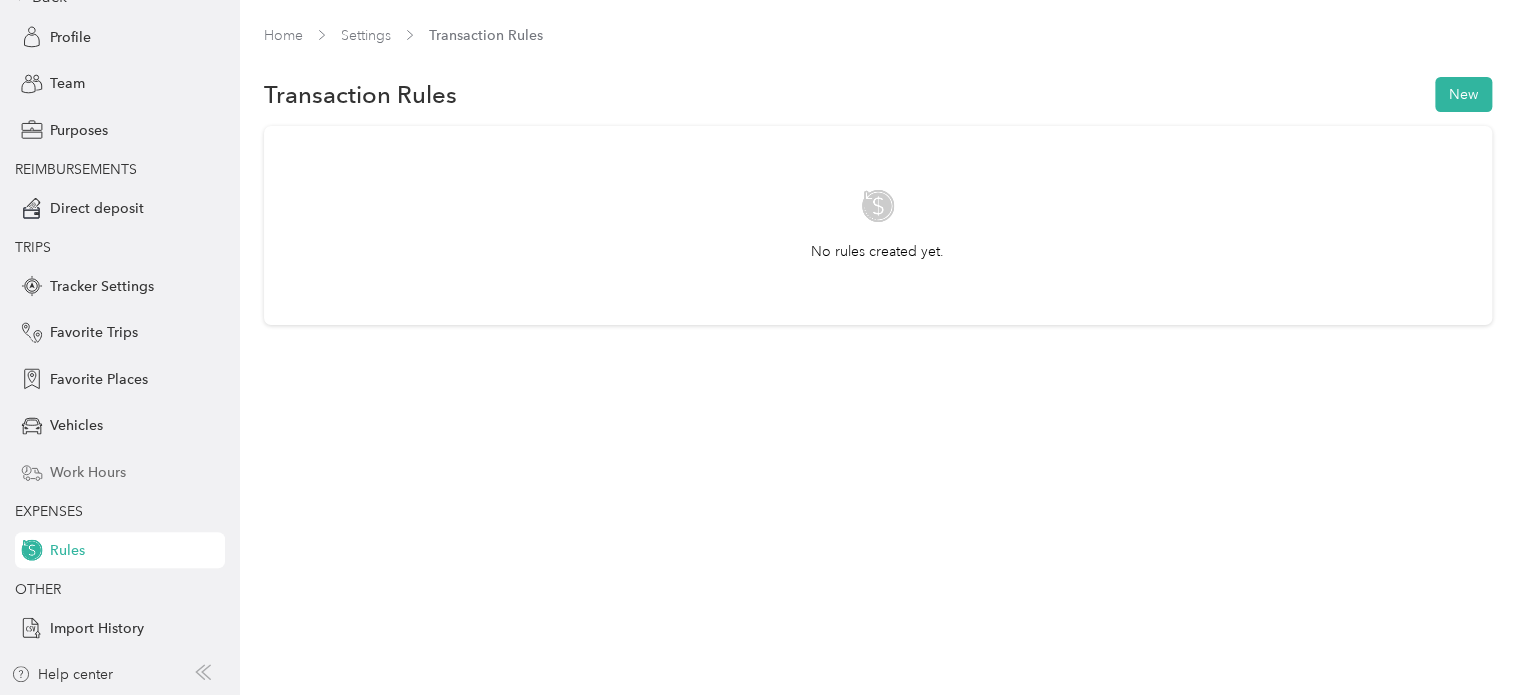 click on "Work Hours" at bounding box center (88, 472) 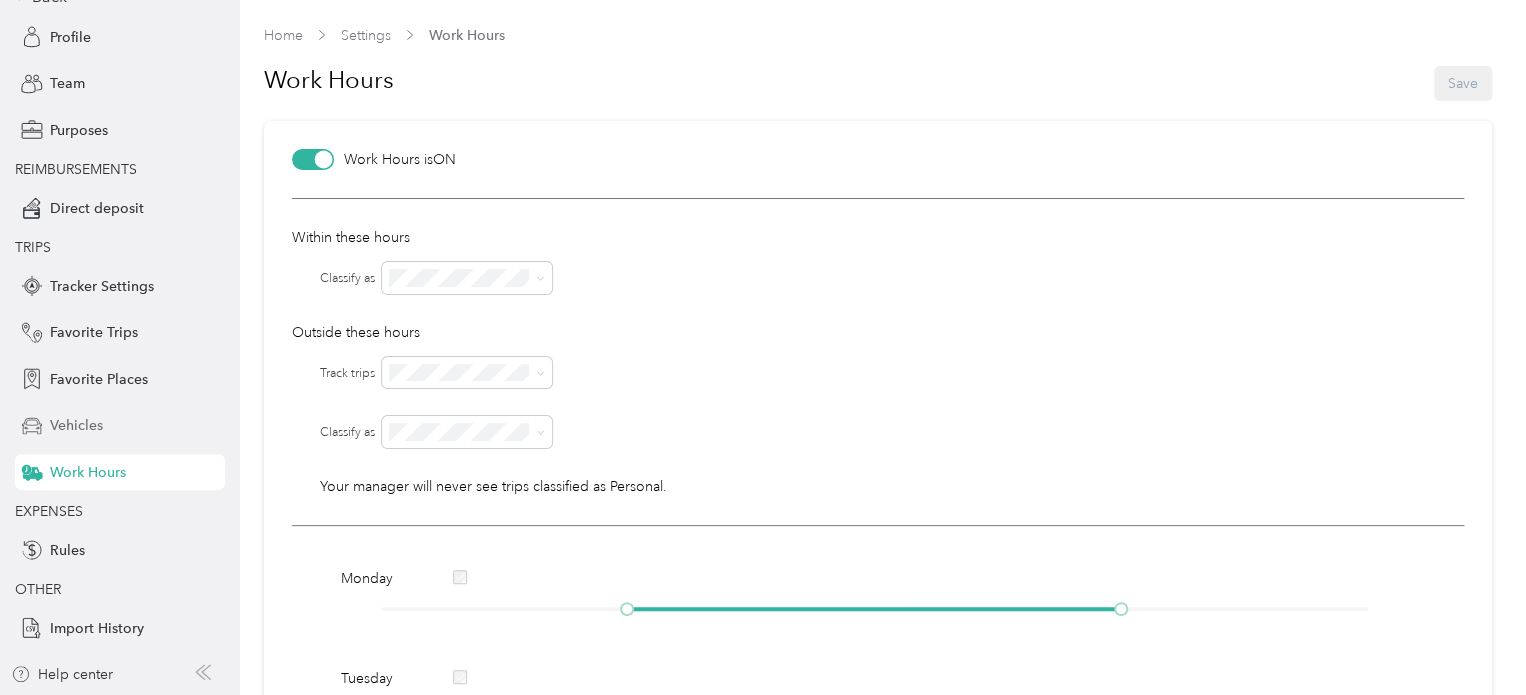 click on "Vehicles" at bounding box center [76, 425] 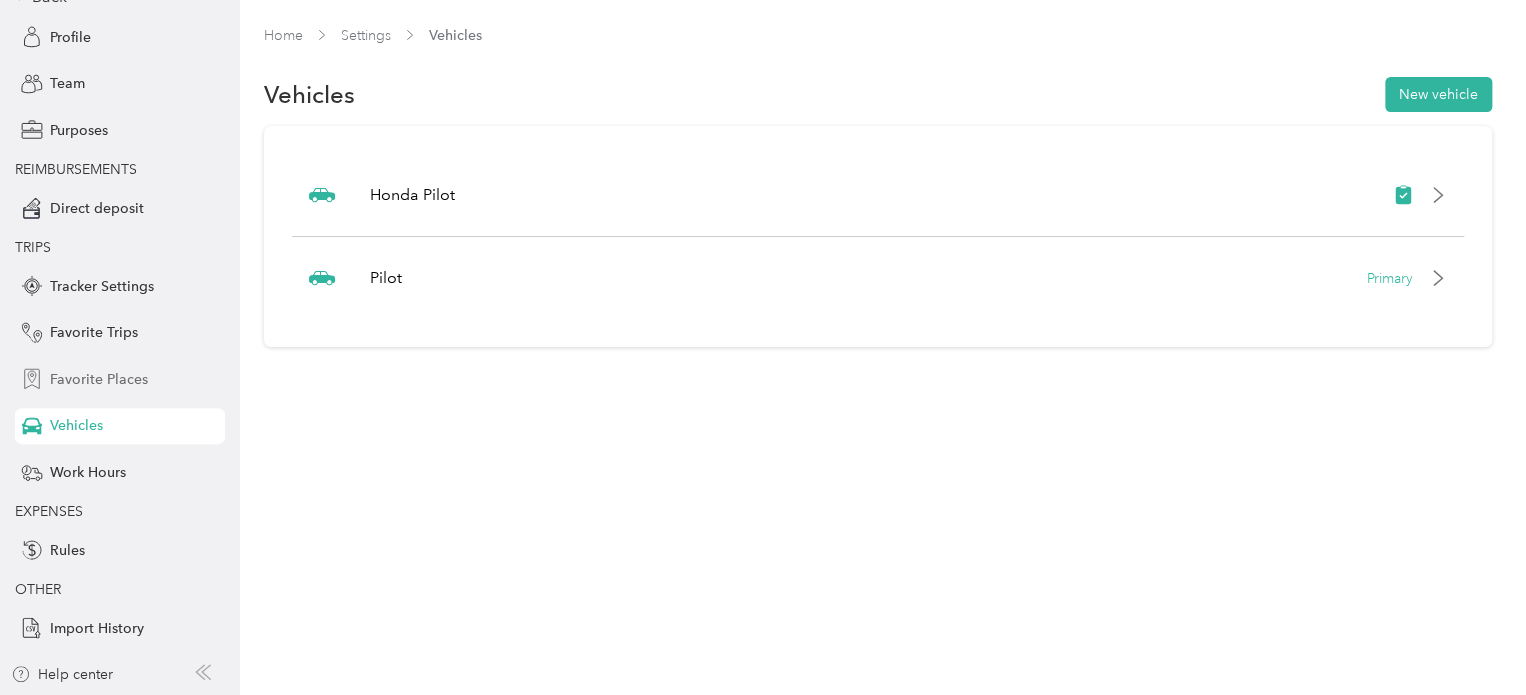 click on "Favorite Places" at bounding box center (99, 379) 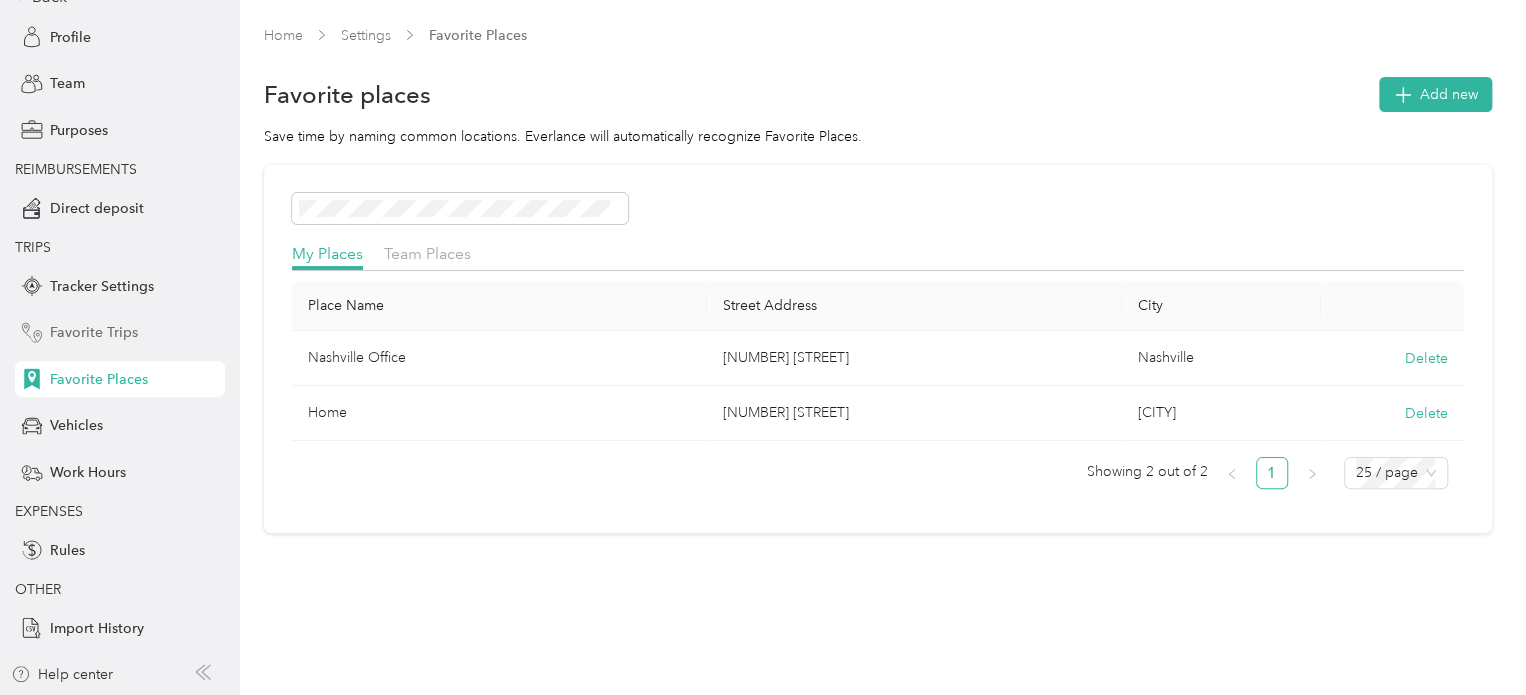 click on "Favorite Trips" at bounding box center (94, 332) 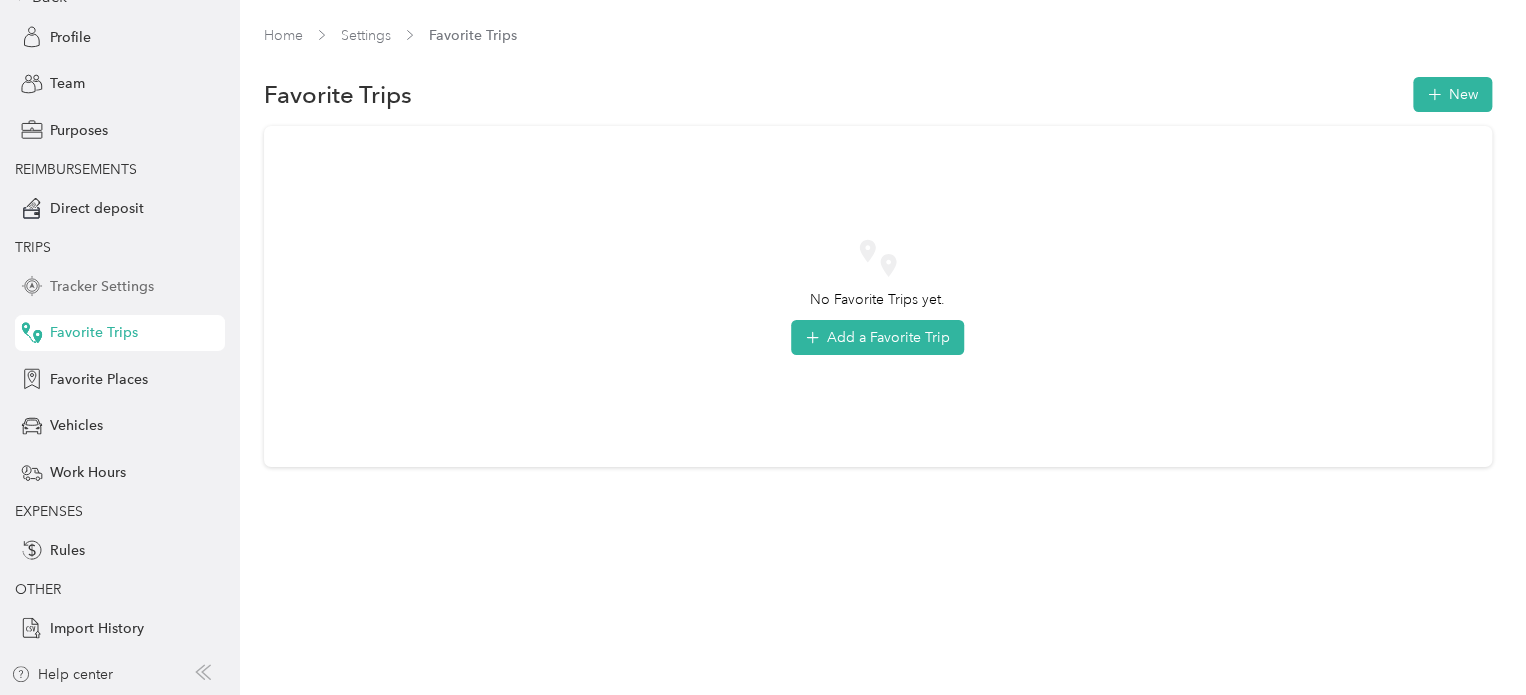 click on "Tracker Settings" at bounding box center (102, 286) 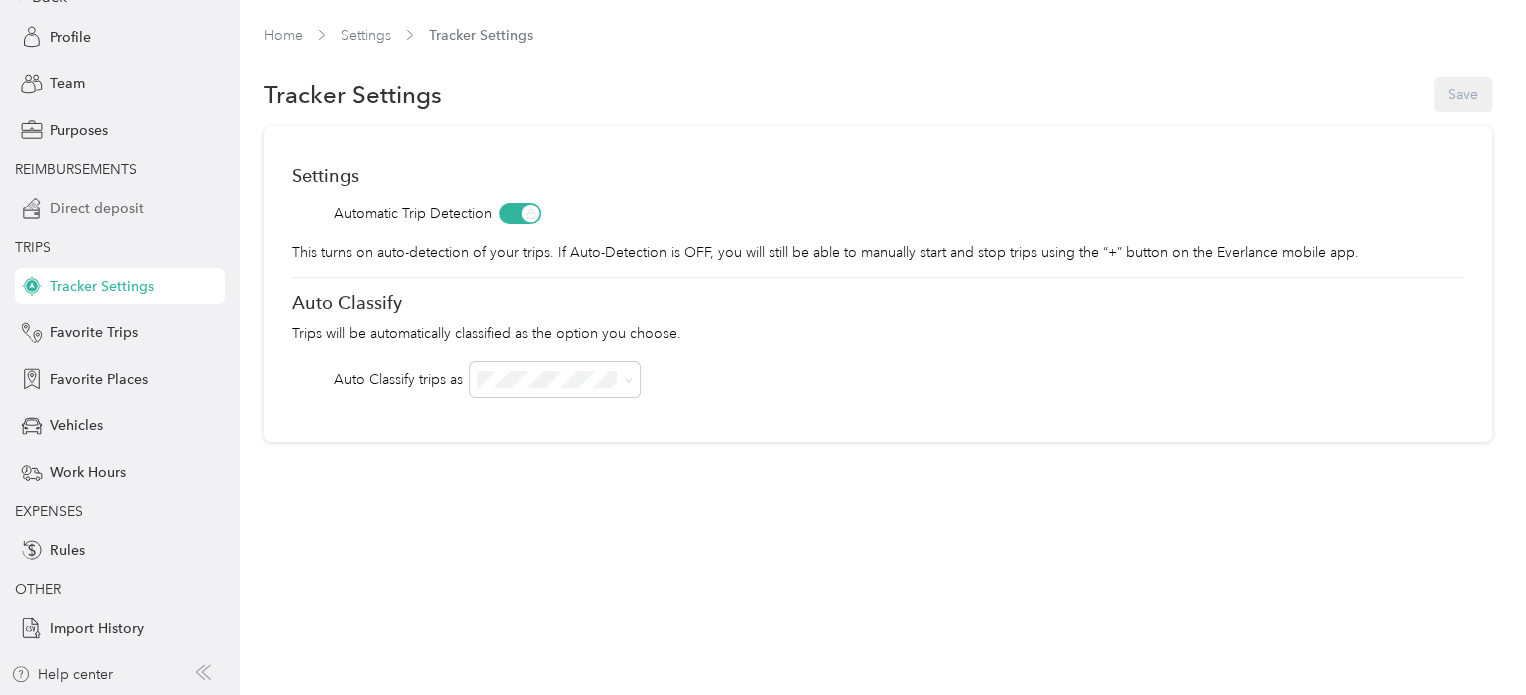 click on "Direct deposit" at bounding box center (97, 208) 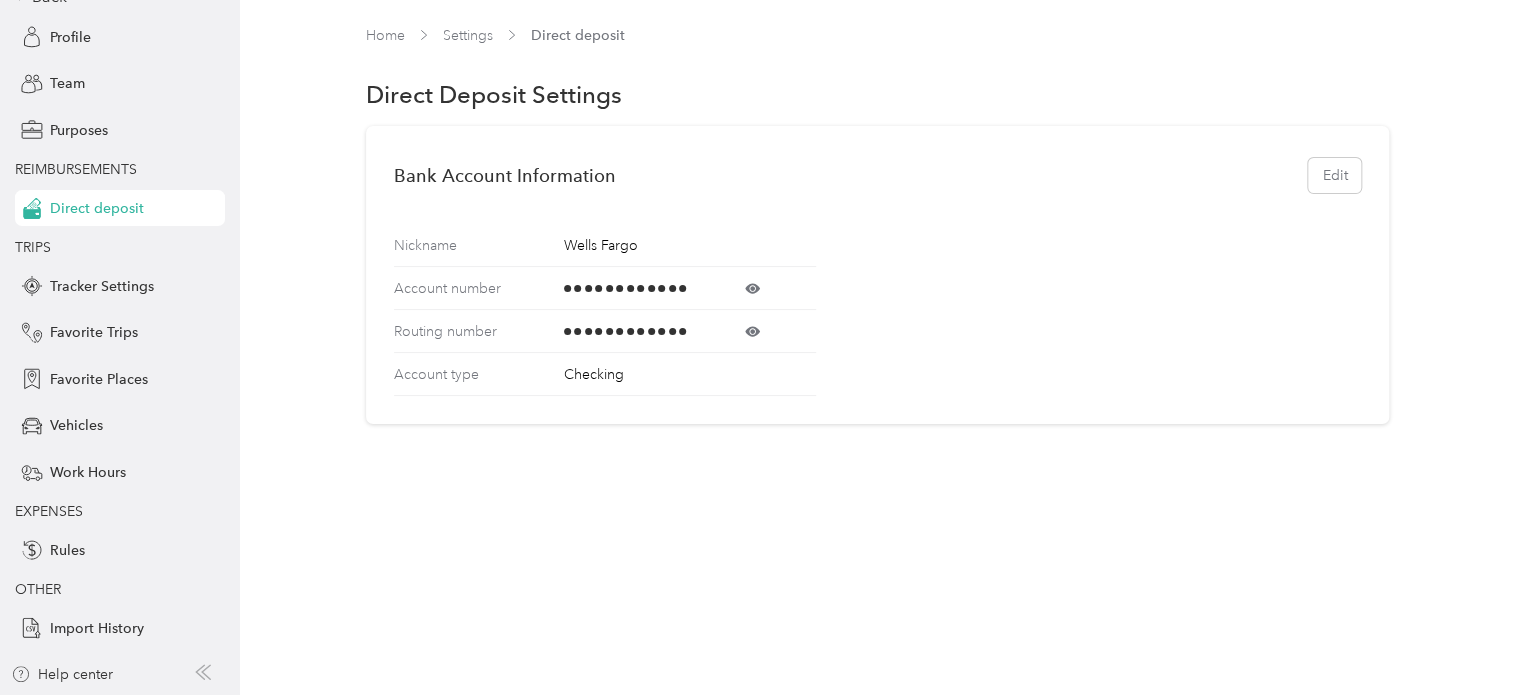 click on "REIMBURSEMENTS" at bounding box center [76, 169] 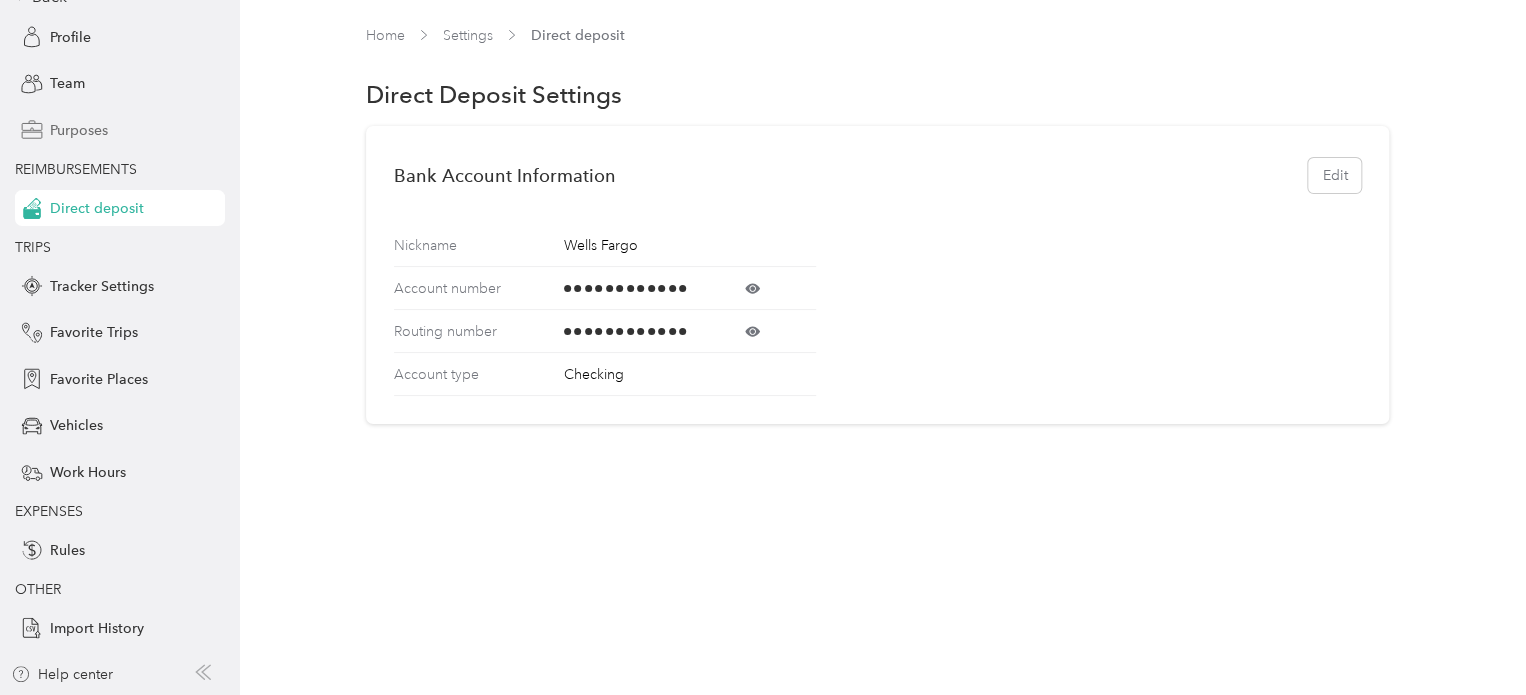 click on "Purposes" at bounding box center (79, 130) 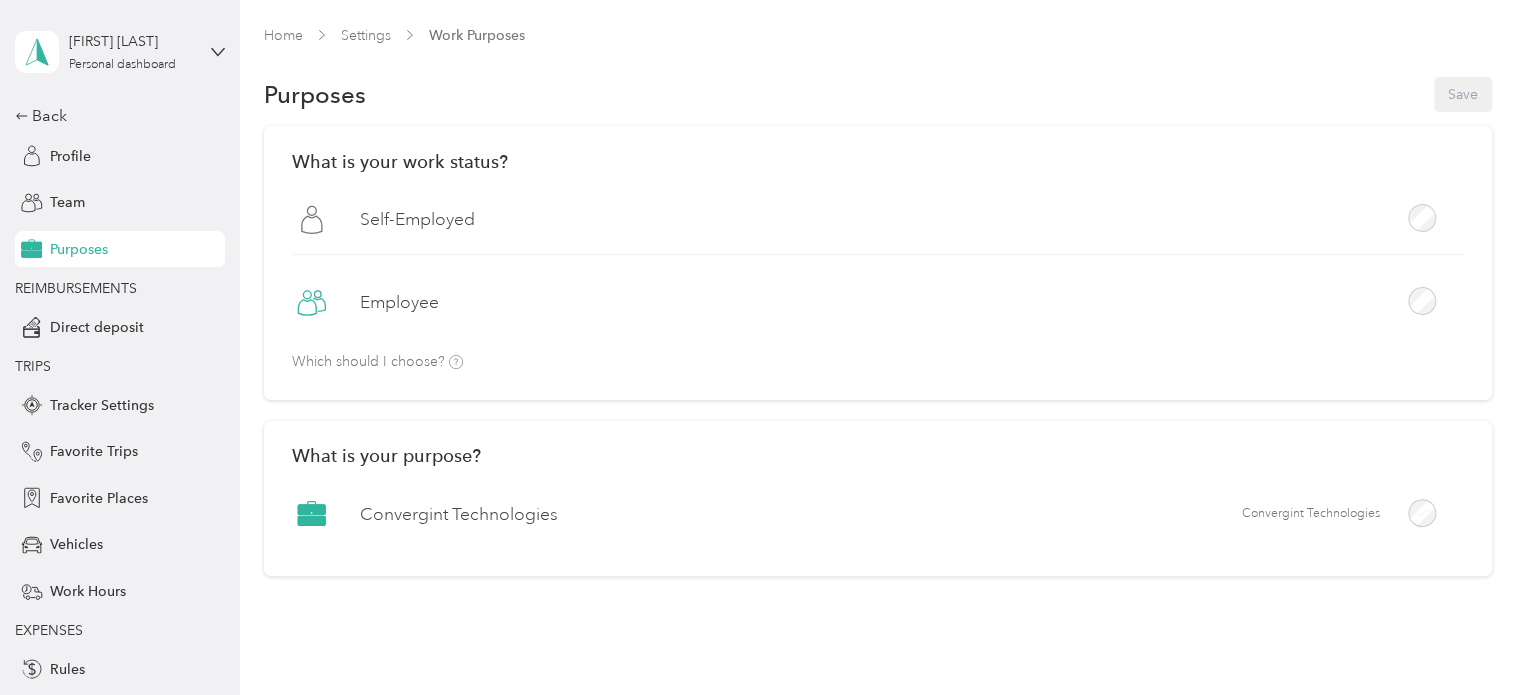 scroll, scrollTop: 0, scrollLeft: 0, axis: both 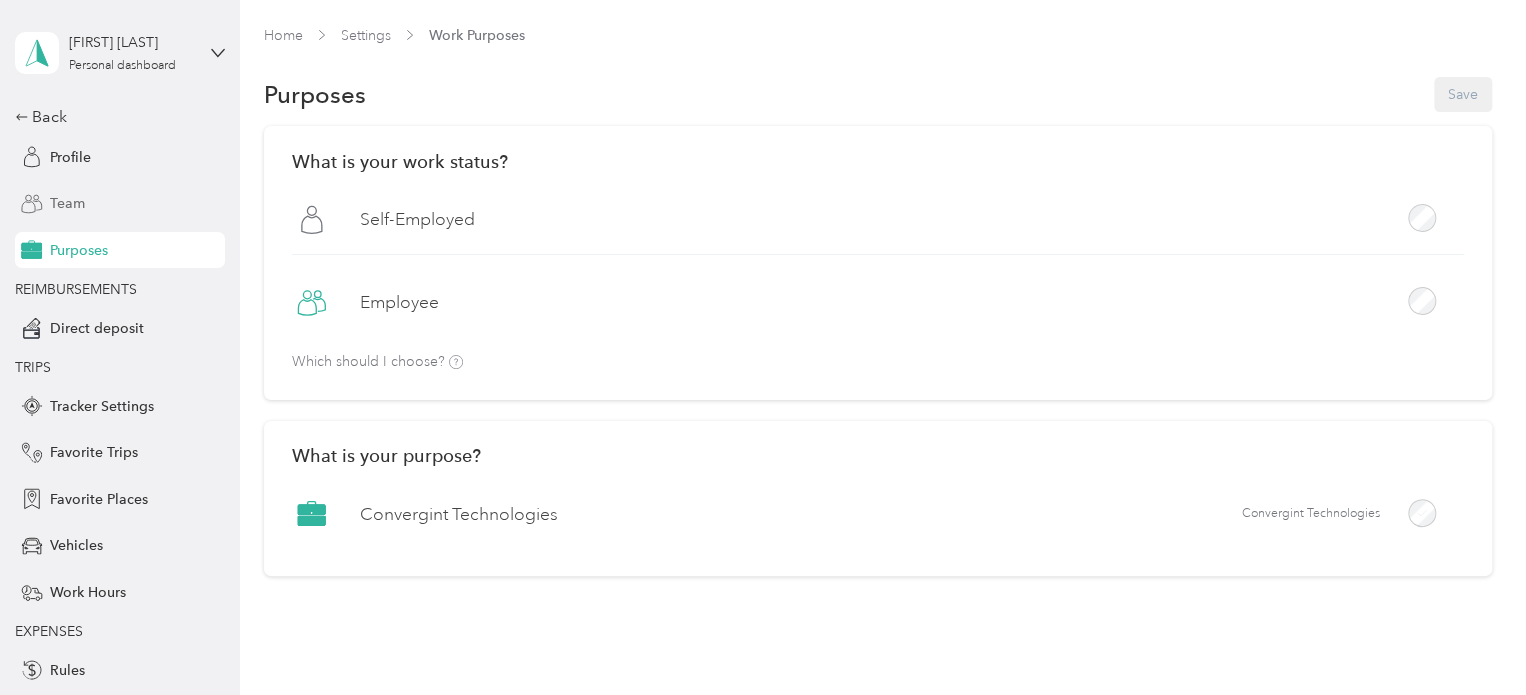 click on "Team" at bounding box center [67, 203] 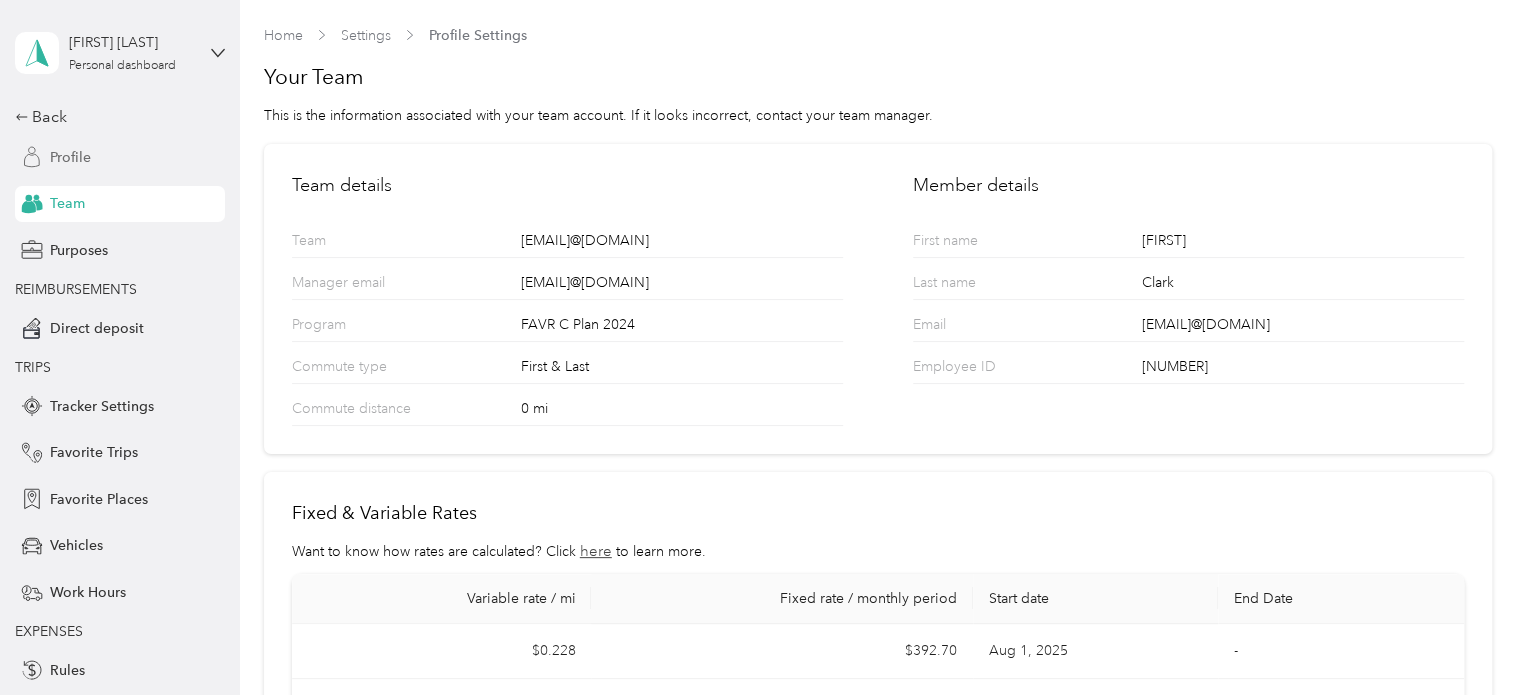 click on "Profile" at bounding box center [70, 157] 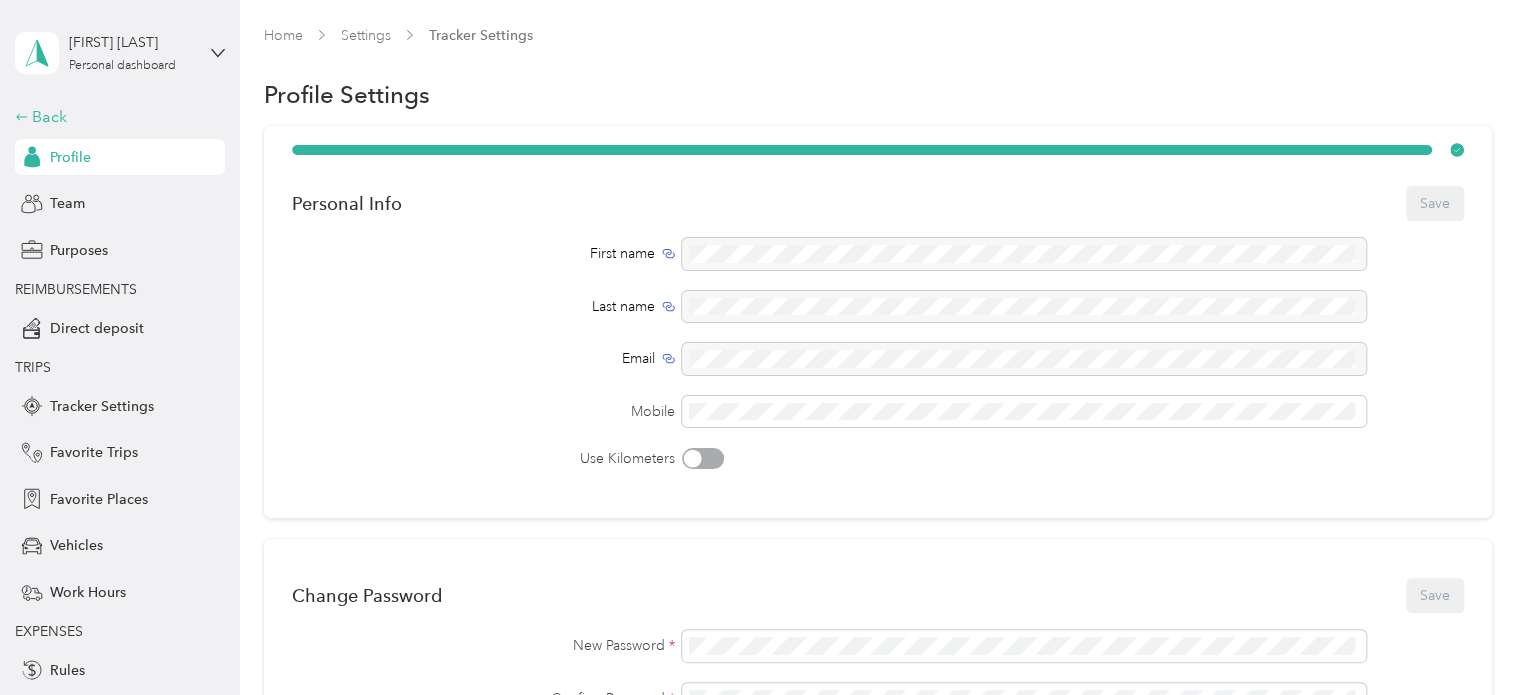click on "Back" at bounding box center (115, 117) 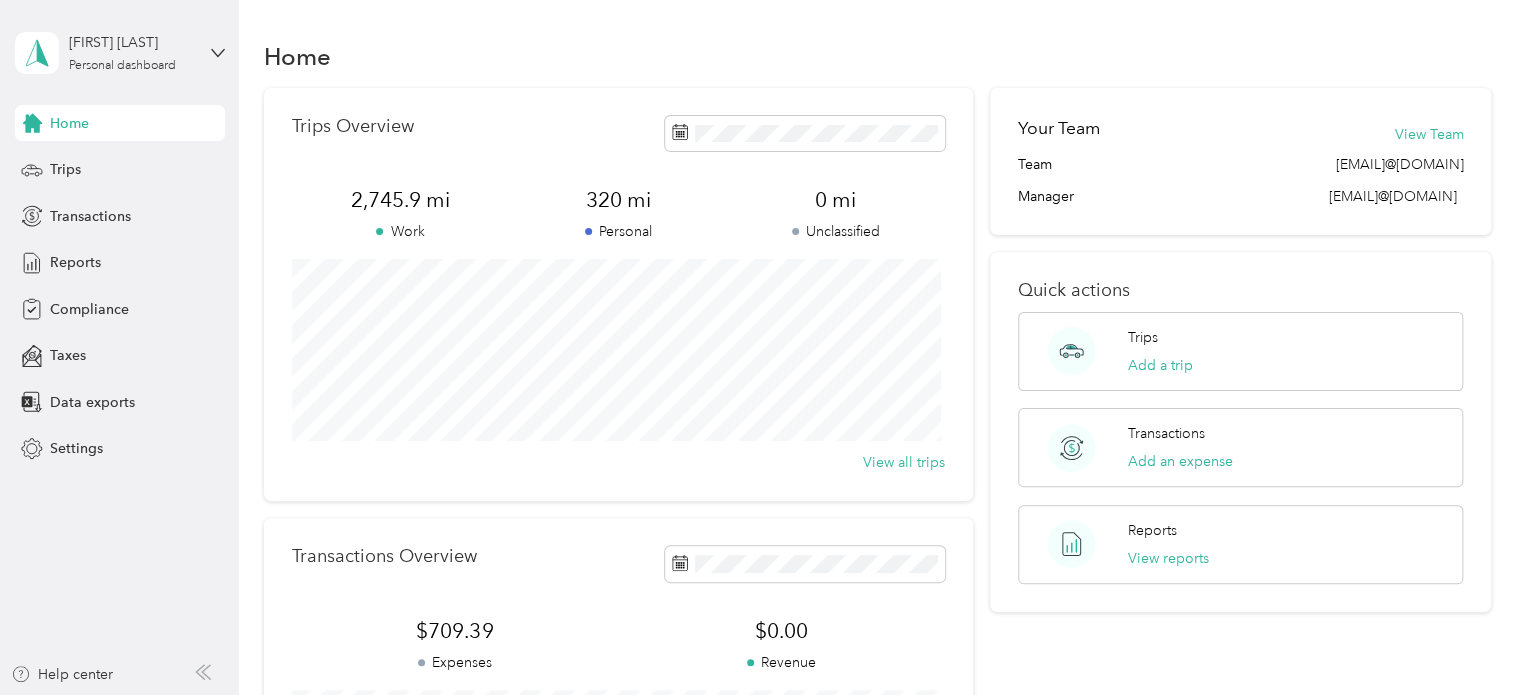 click on "Home" at bounding box center [69, 123] 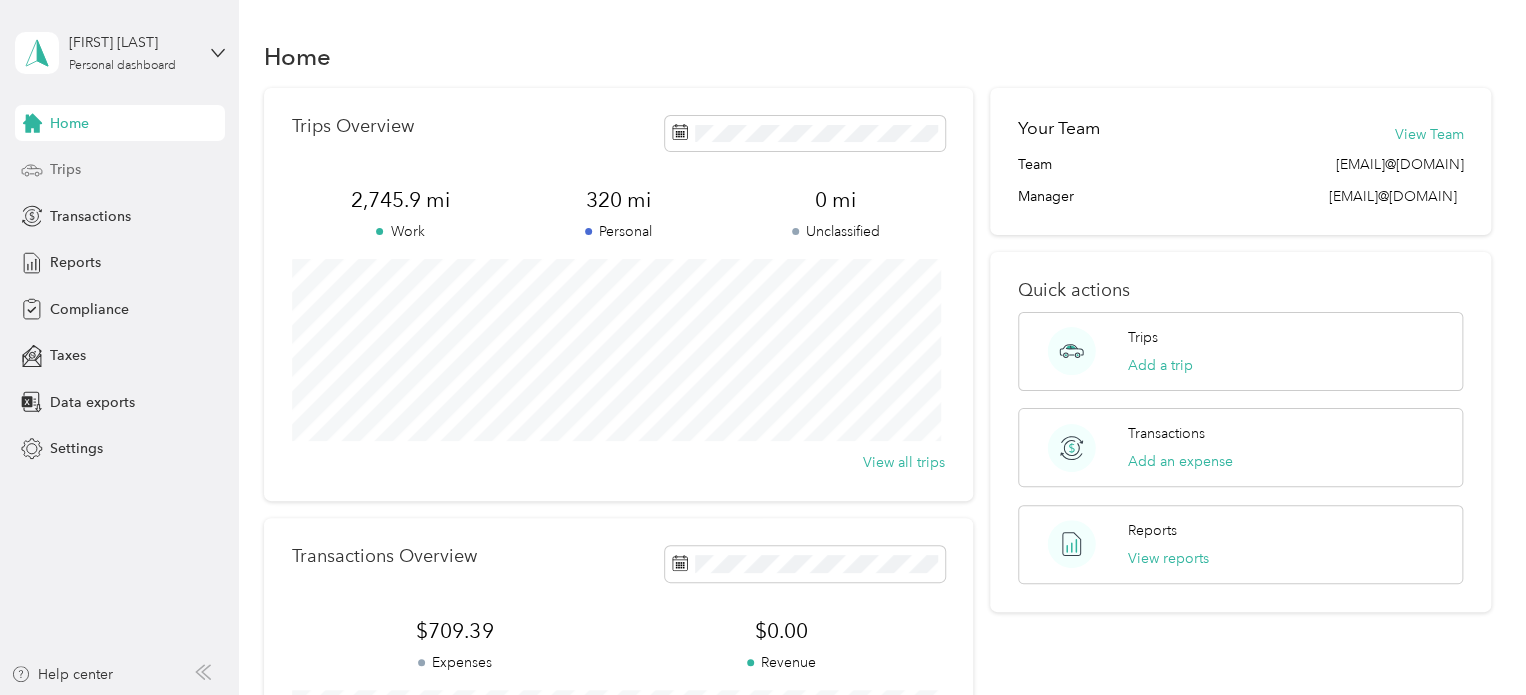 click on "Trips" at bounding box center [65, 169] 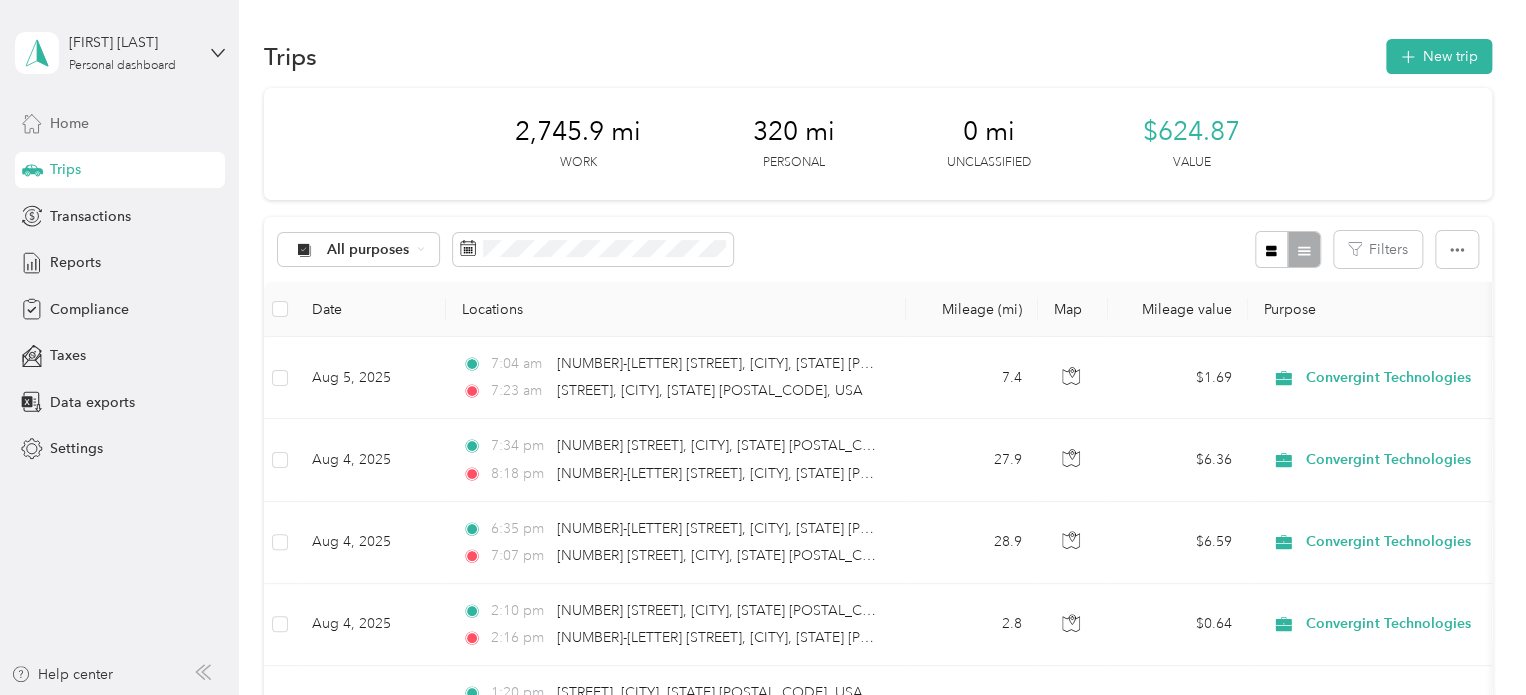 click on "Home" at bounding box center (69, 123) 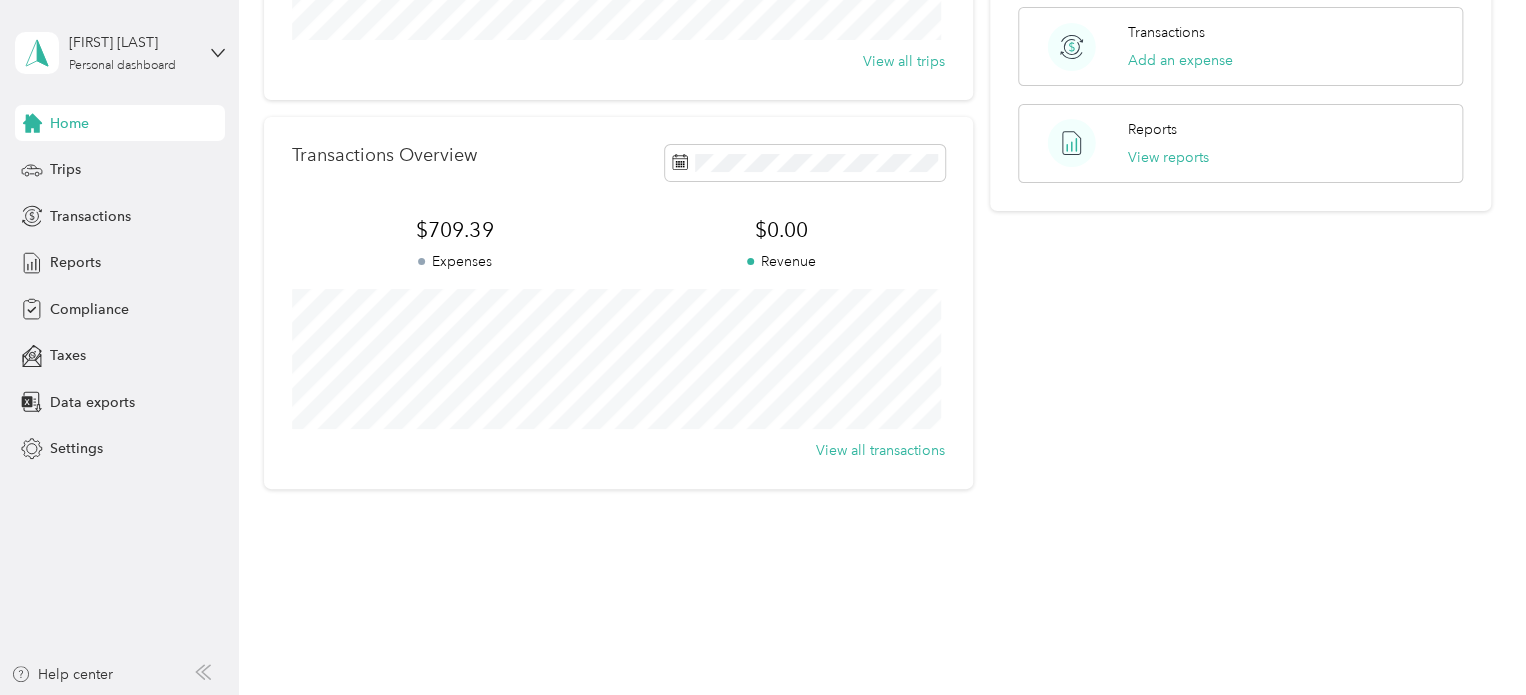 scroll, scrollTop: 0, scrollLeft: 0, axis: both 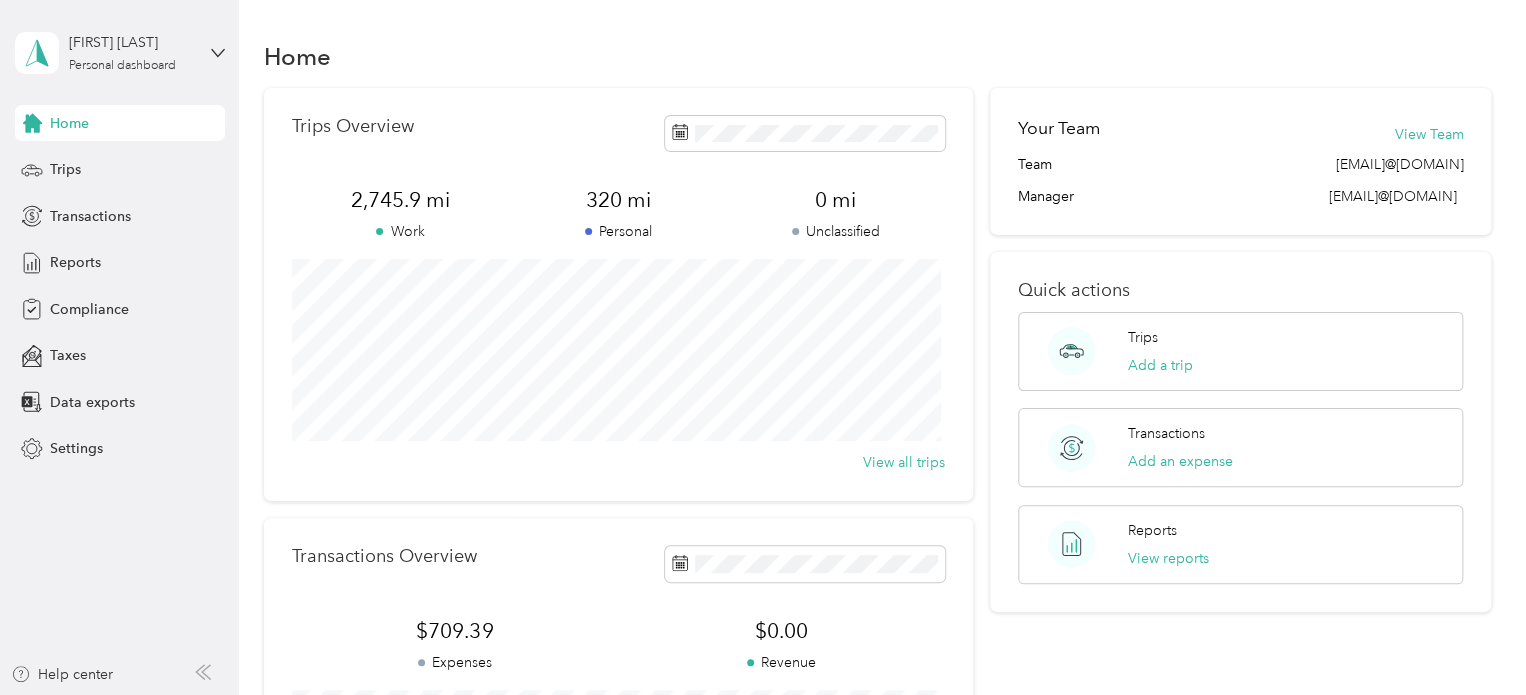 click on "Home" at bounding box center (69, 123) 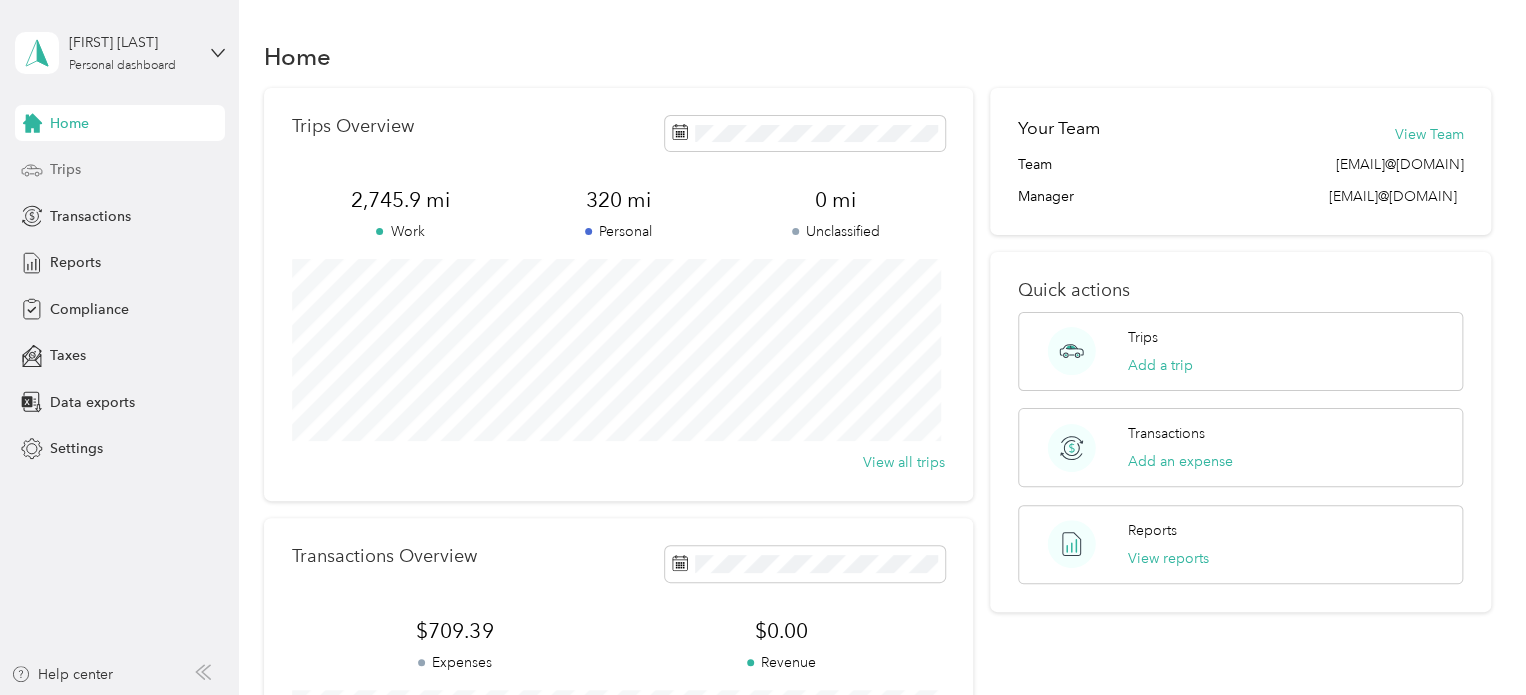 click on "Trips" at bounding box center [120, 170] 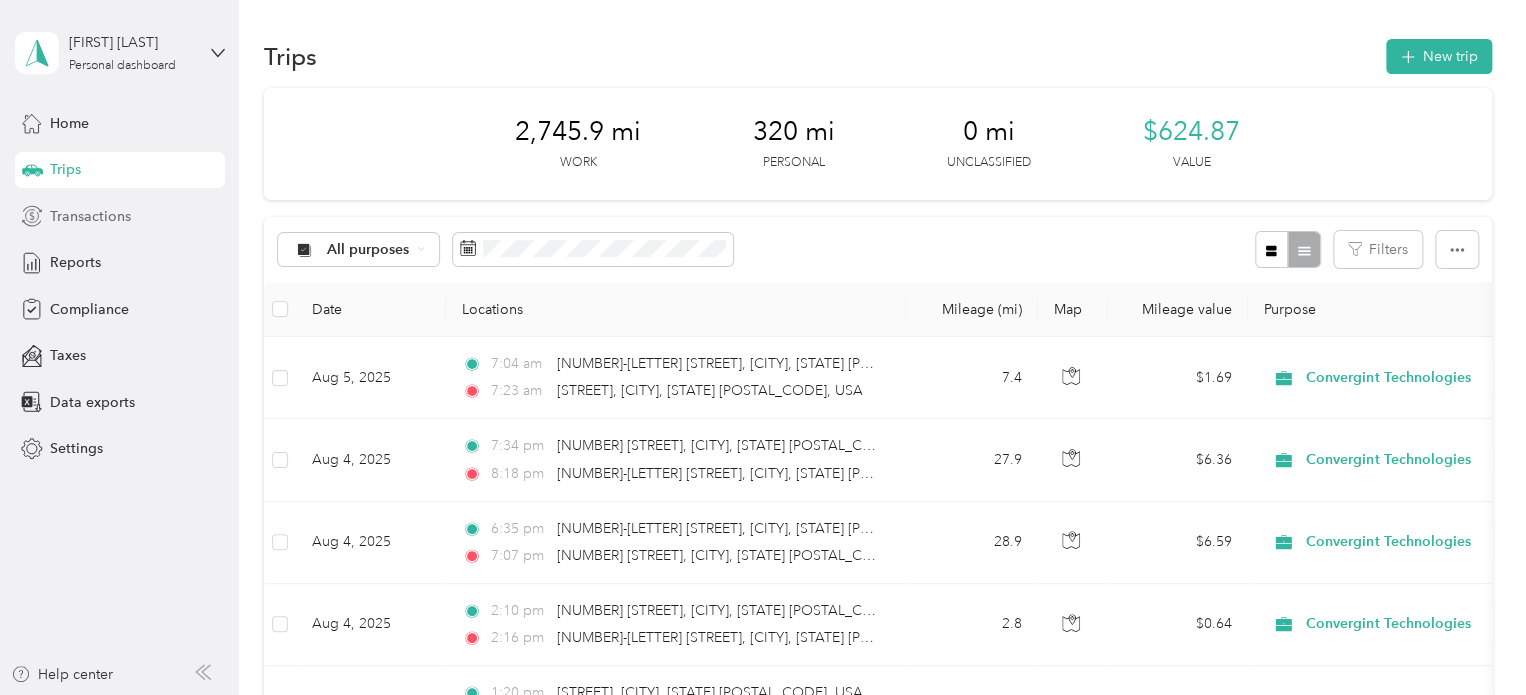 click on "Transactions" at bounding box center (90, 216) 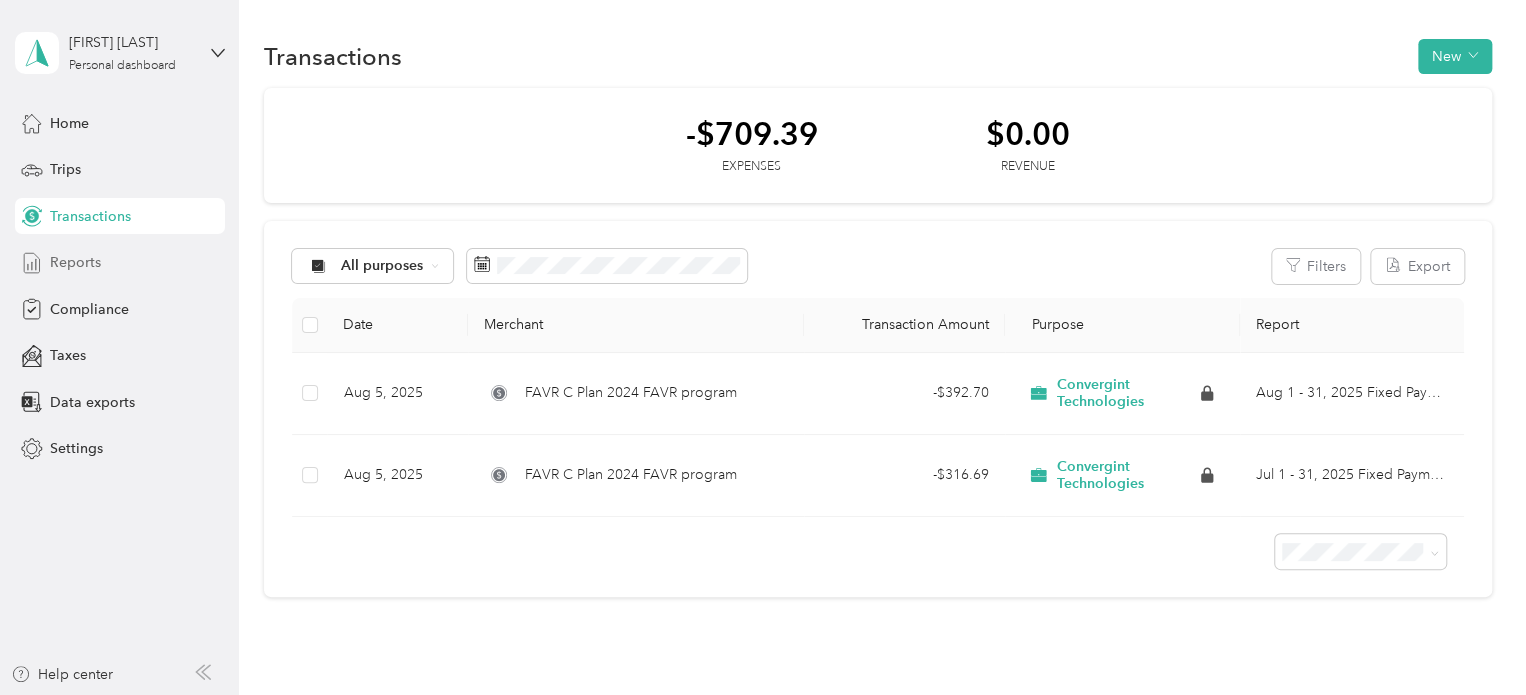 click on "Reports" at bounding box center (75, 262) 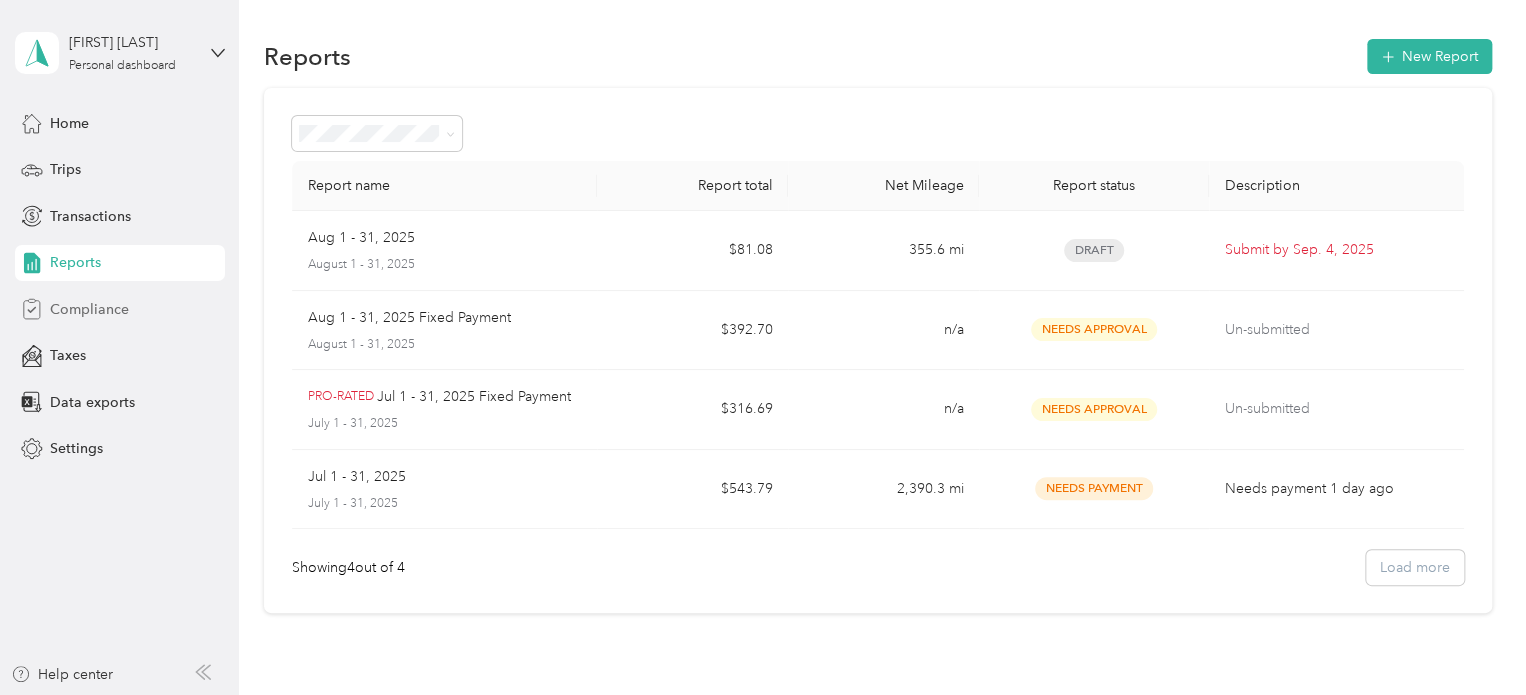 click 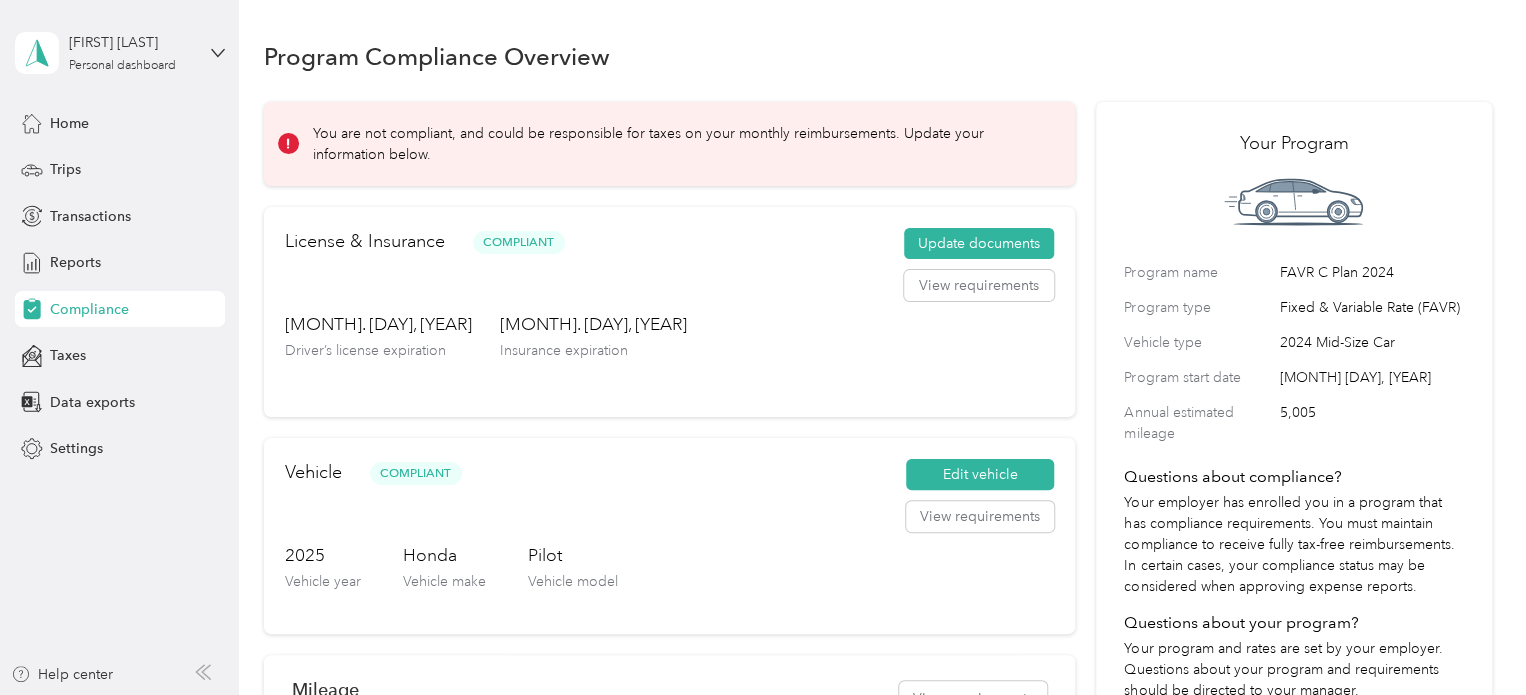 click on "You are not compliant, and could be responsible for taxes on your monthly reimbursements. Update your information below." at bounding box center [680, 144] 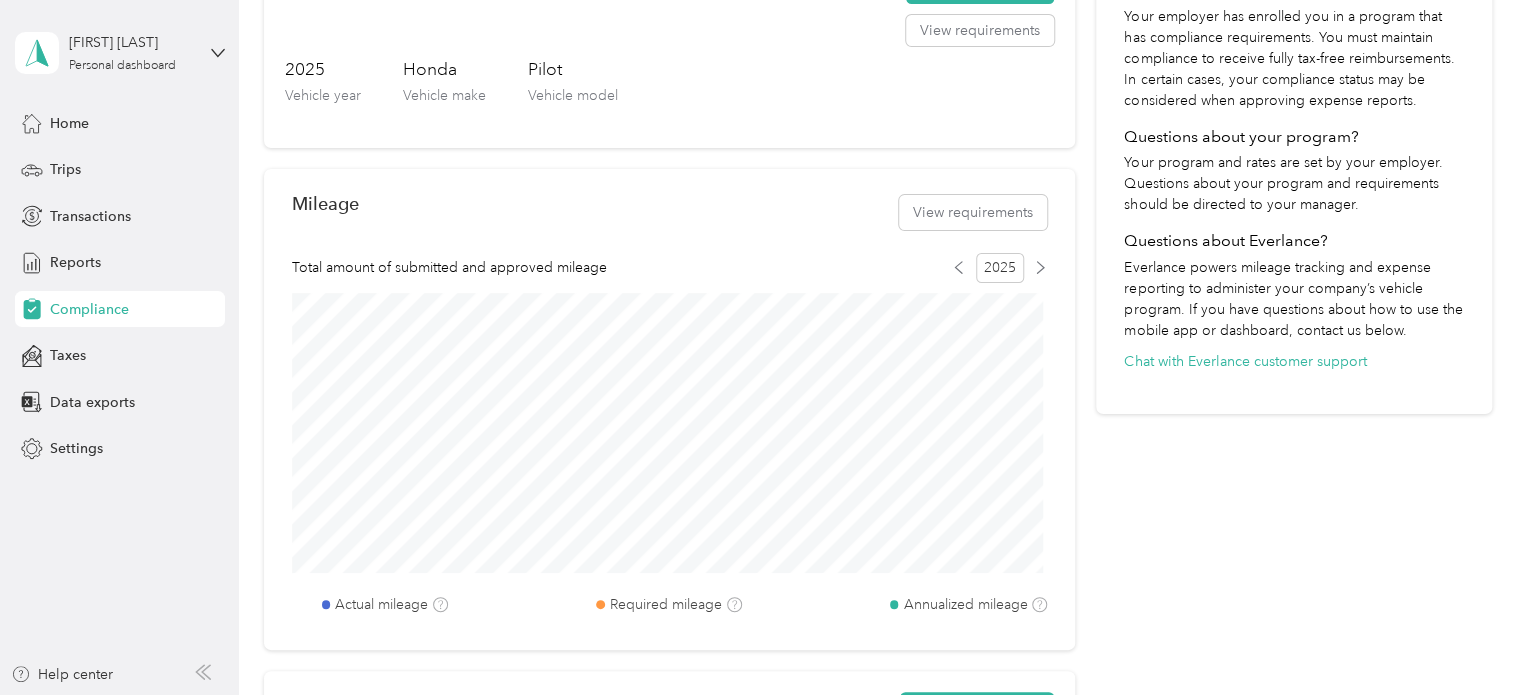 scroll, scrollTop: 0, scrollLeft: 0, axis: both 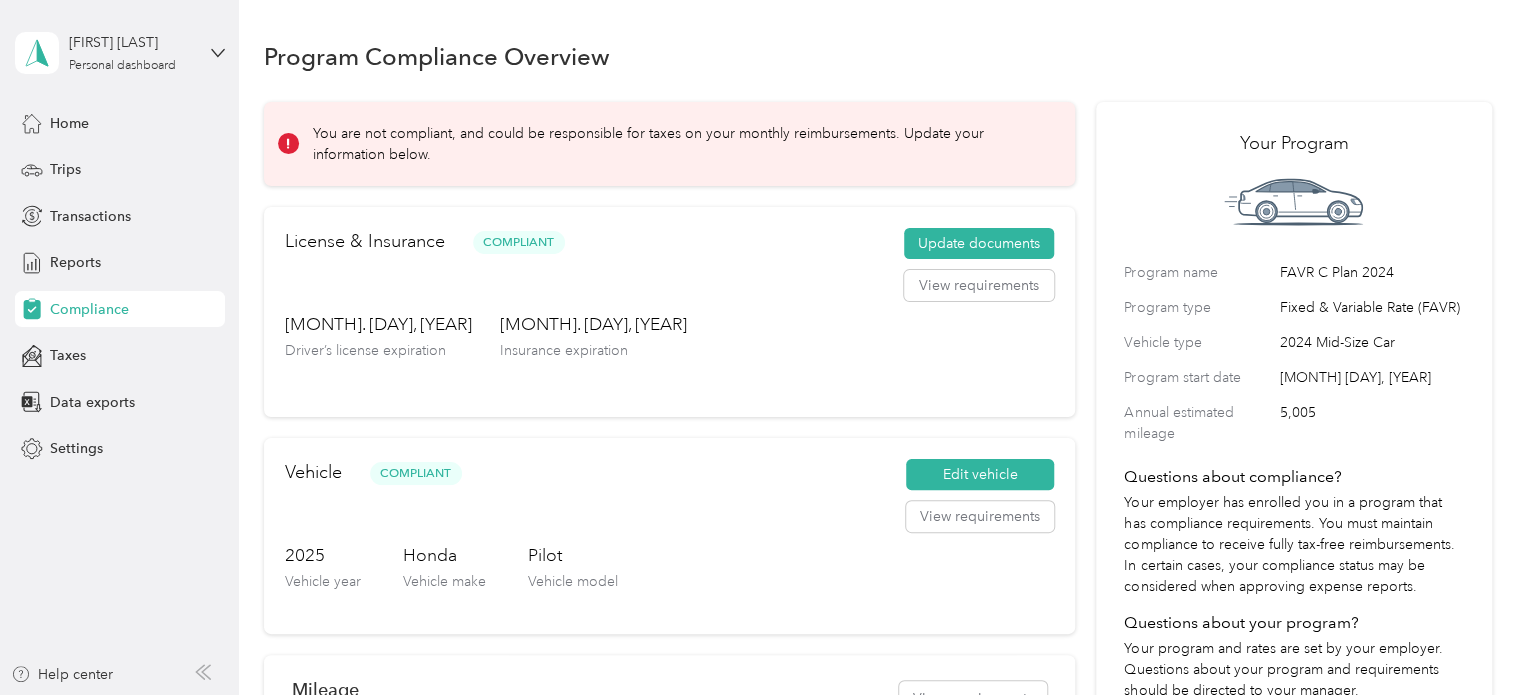 click on "You are not compliant, and could be responsible for taxes on your monthly reimbursements. Update your information below." at bounding box center [680, 144] 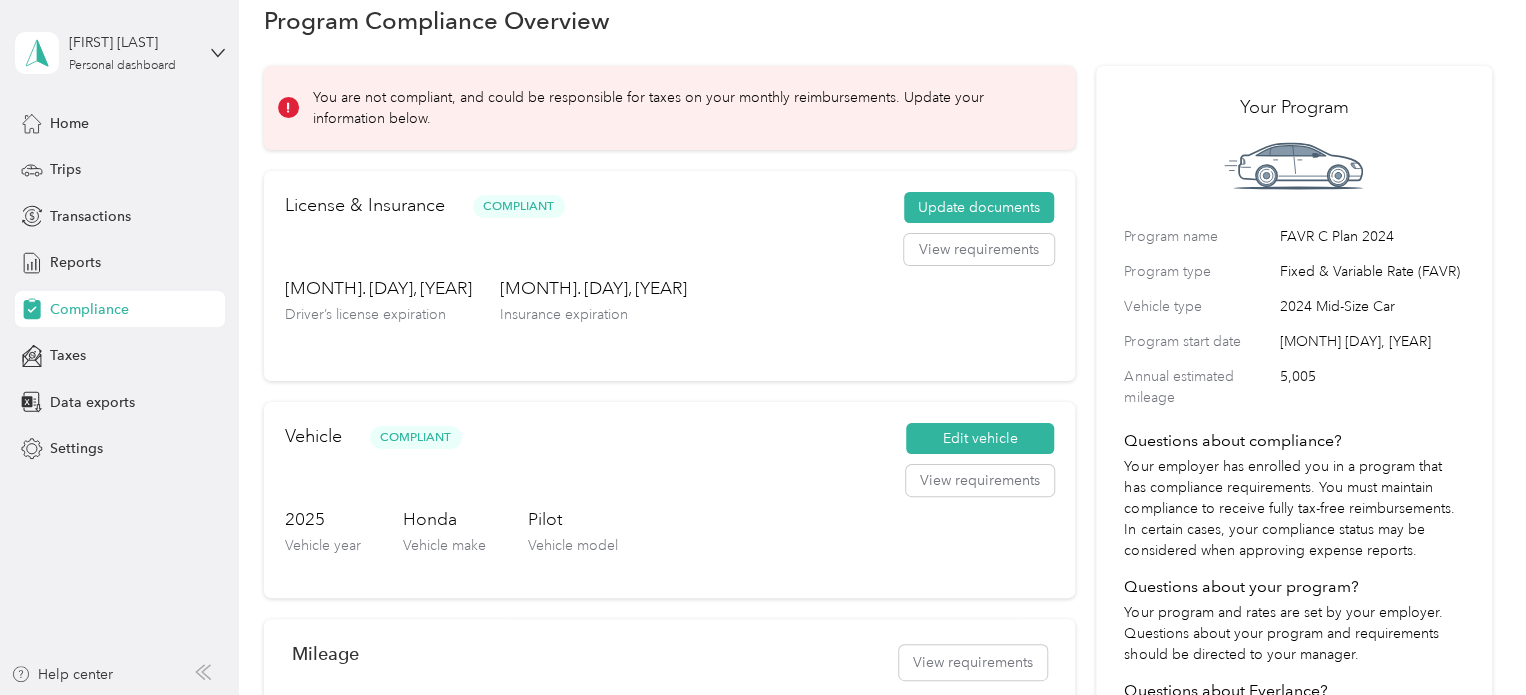 scroll, scrollTop: 0, scrollLeft: 0, axis: both 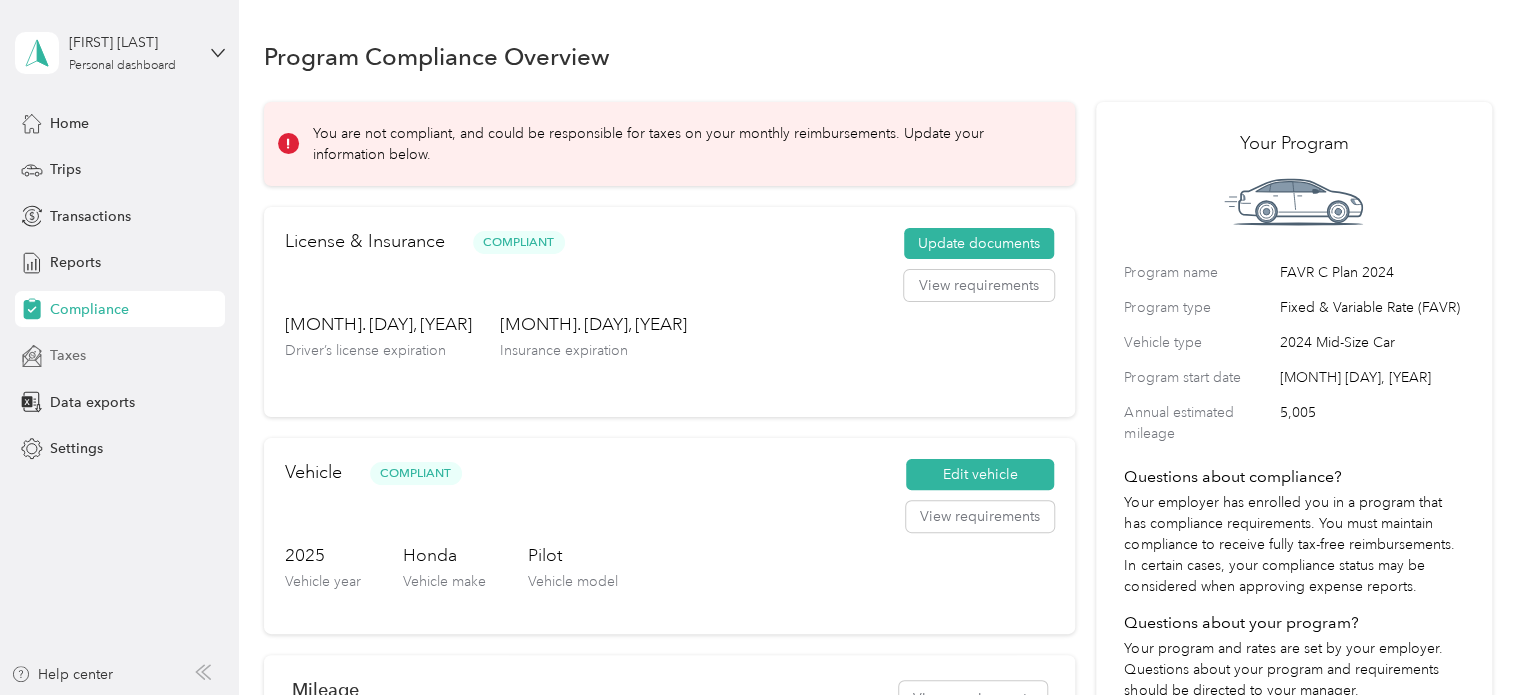 click on "Taxes" at bounding box center (68, 355) 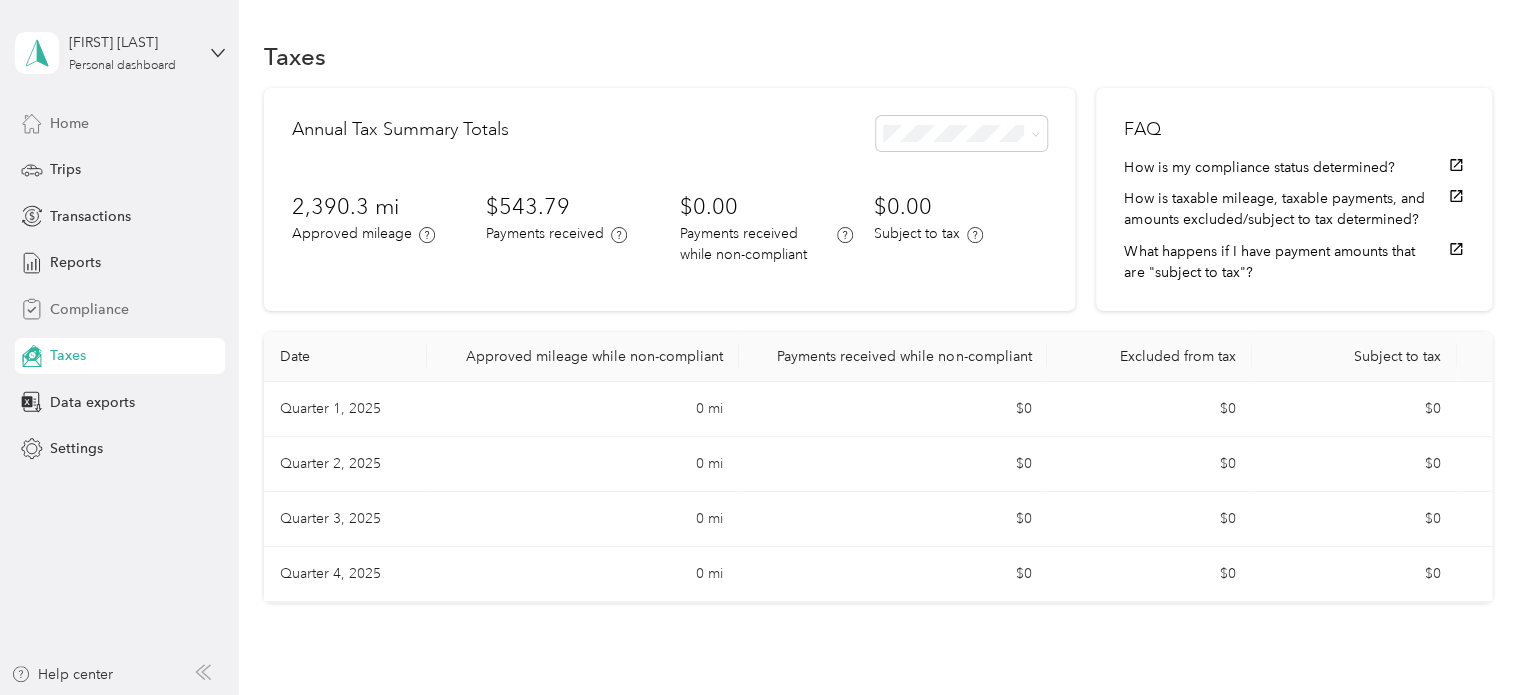 click on "Home" at bounding box center (120, 123) 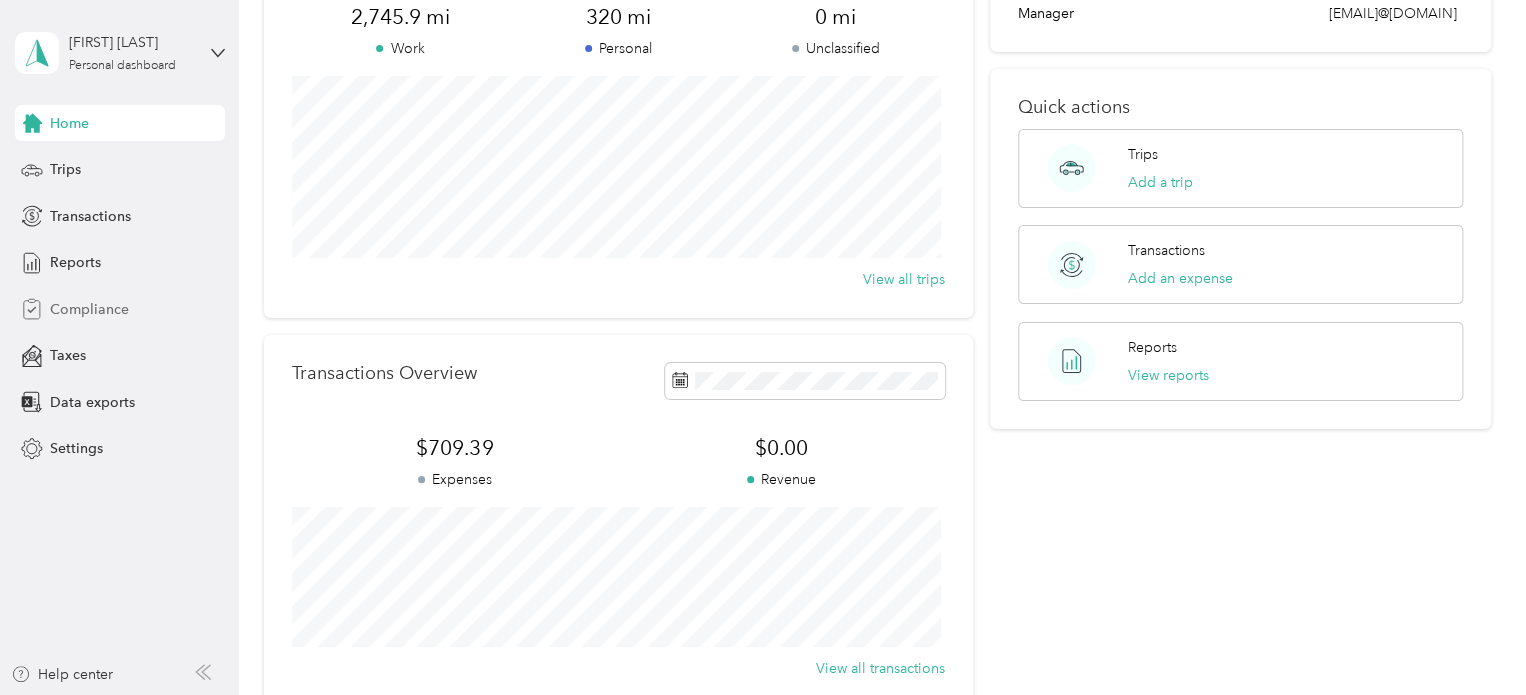 scroll, scrollTop: 0, scrollLeft: 0, axis: both 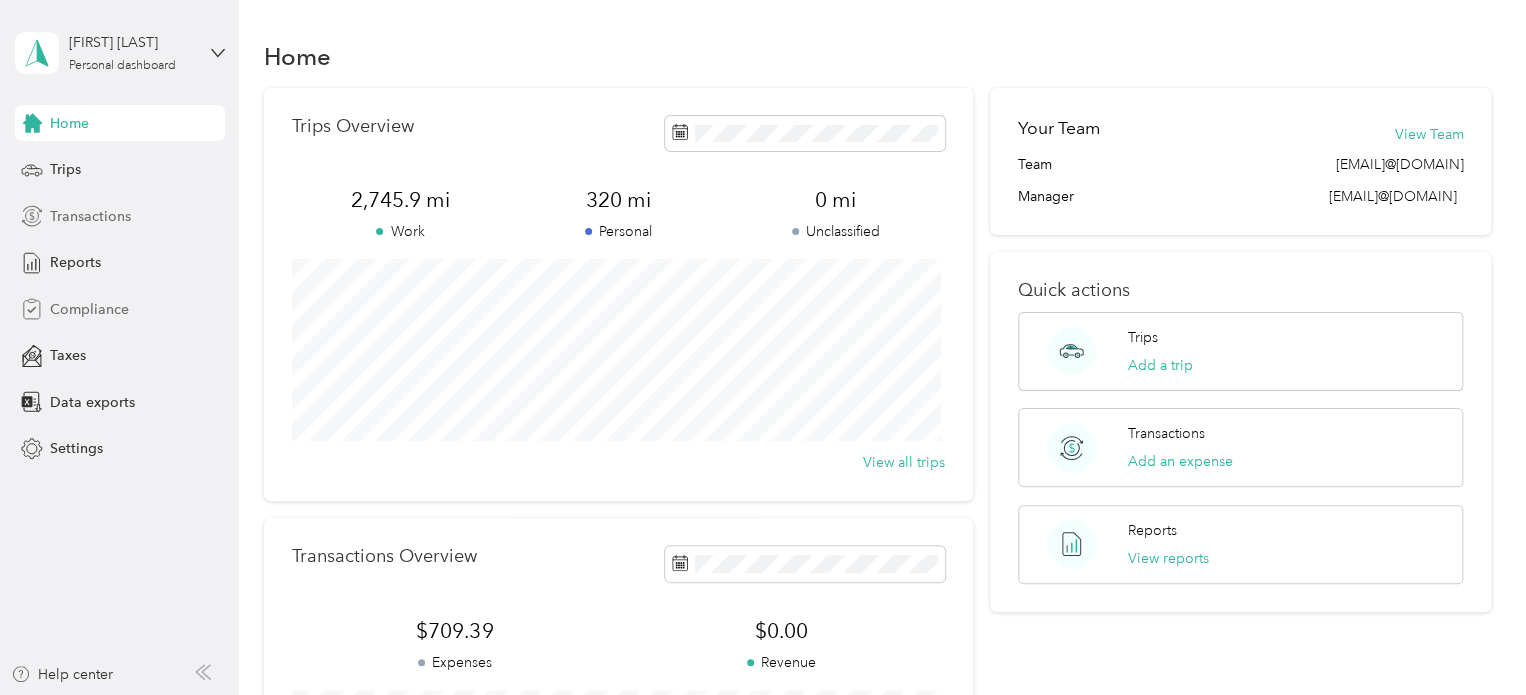 click on "Transactions" at bounding box center (90, 216) 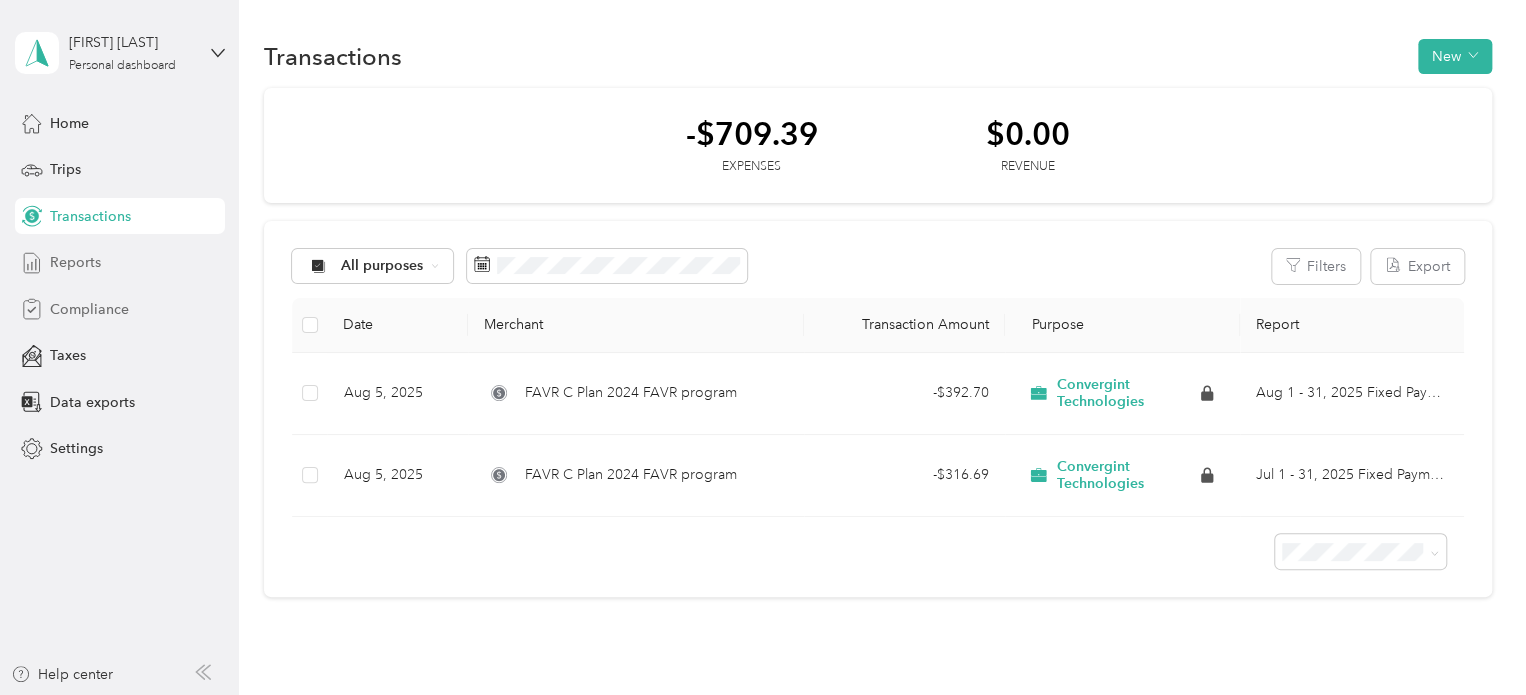 click on "Reports" at bounding box center [75, 262] 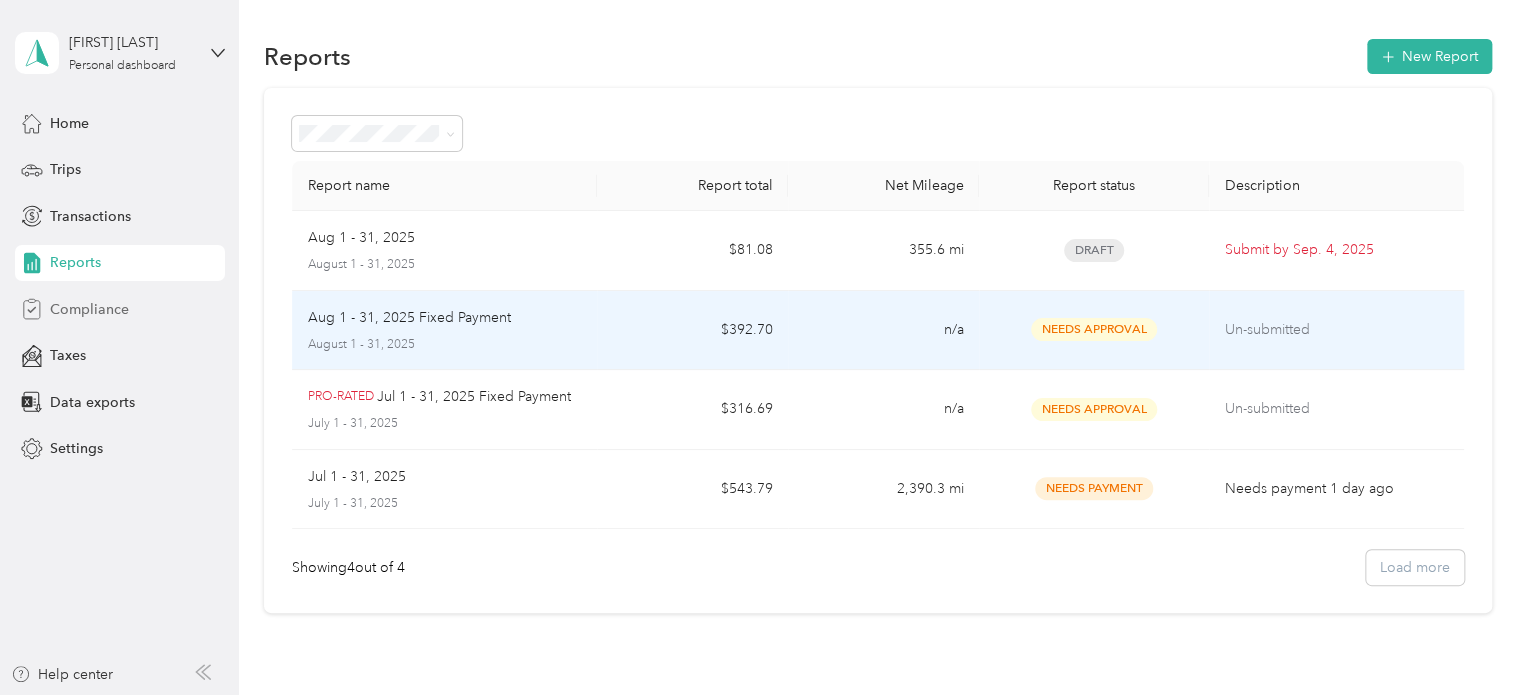 click on "Needs Approval" at bounding box center (1094, 329) 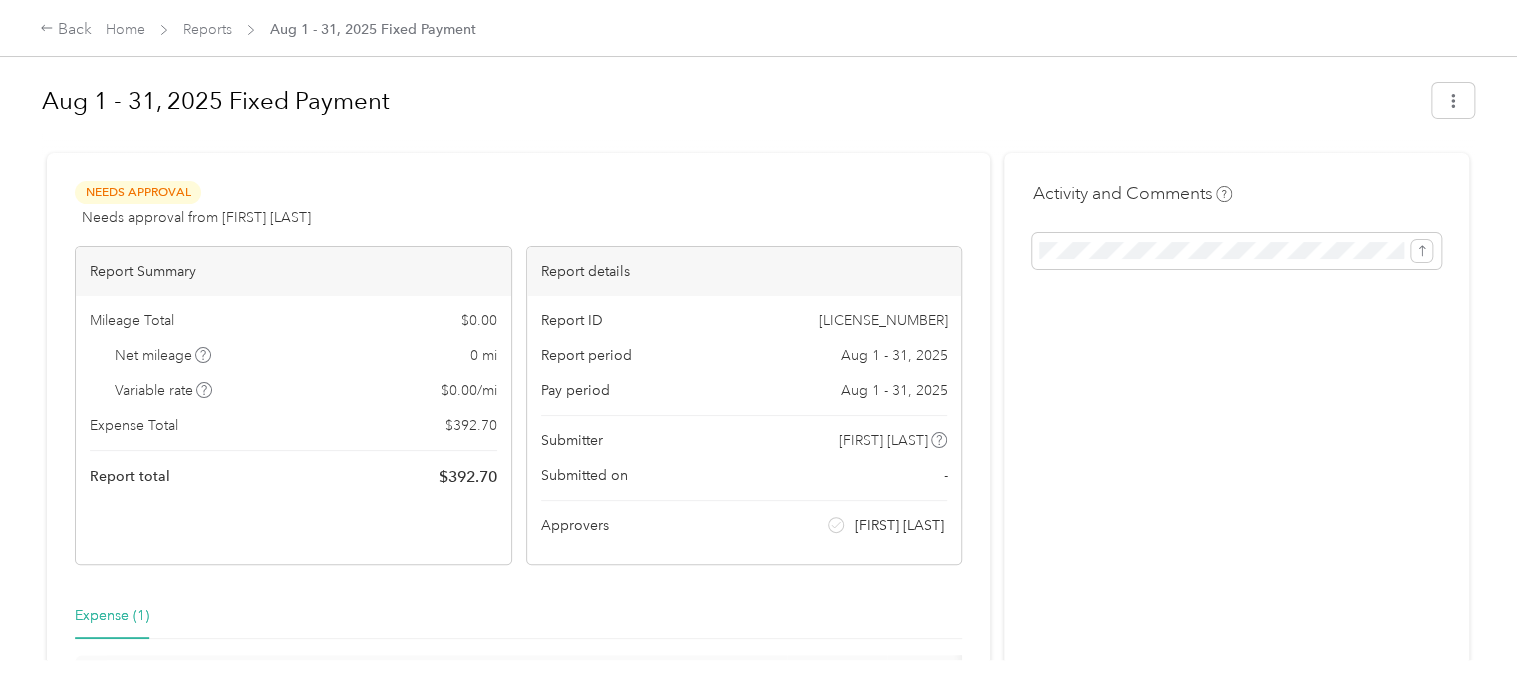 click at bounding box center (758, 144) 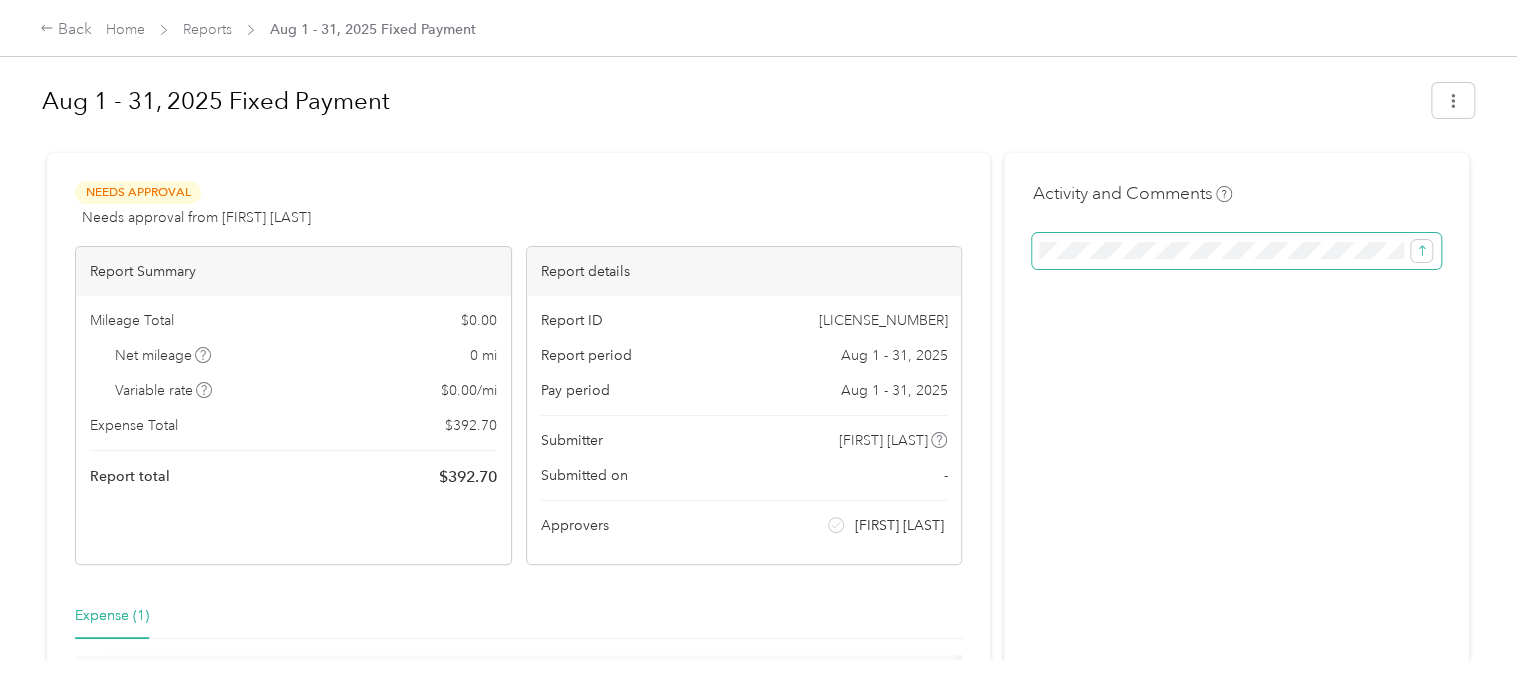 click at bounding box center [1418, 251] 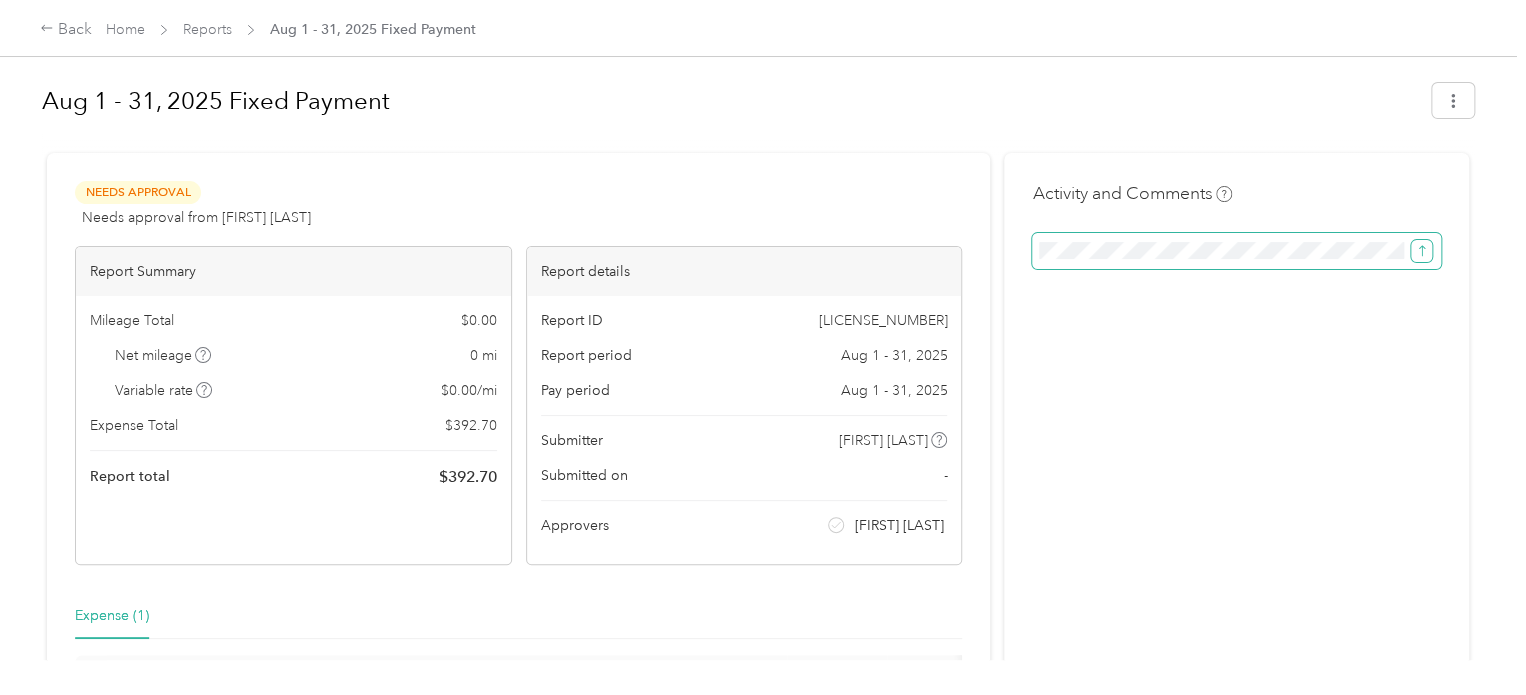 click 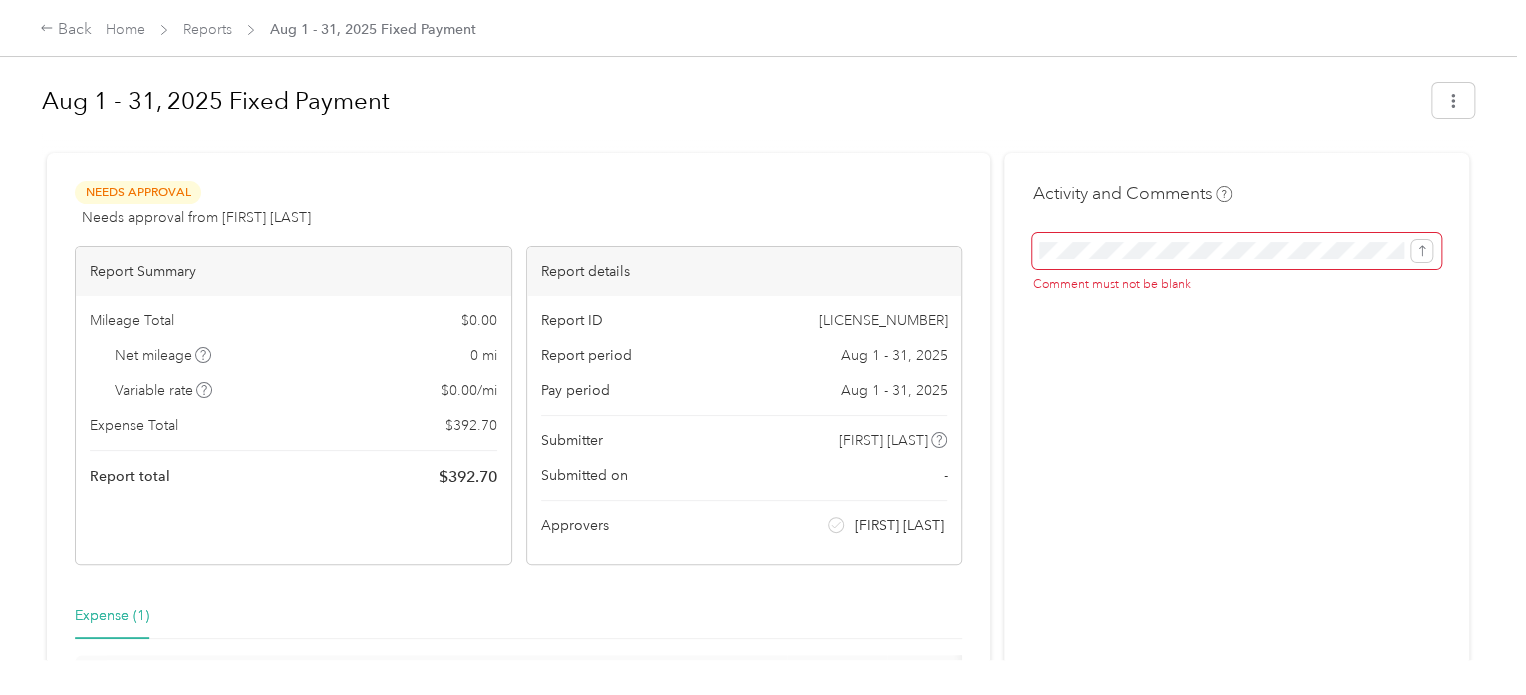 click at bounding box center [758, 144] 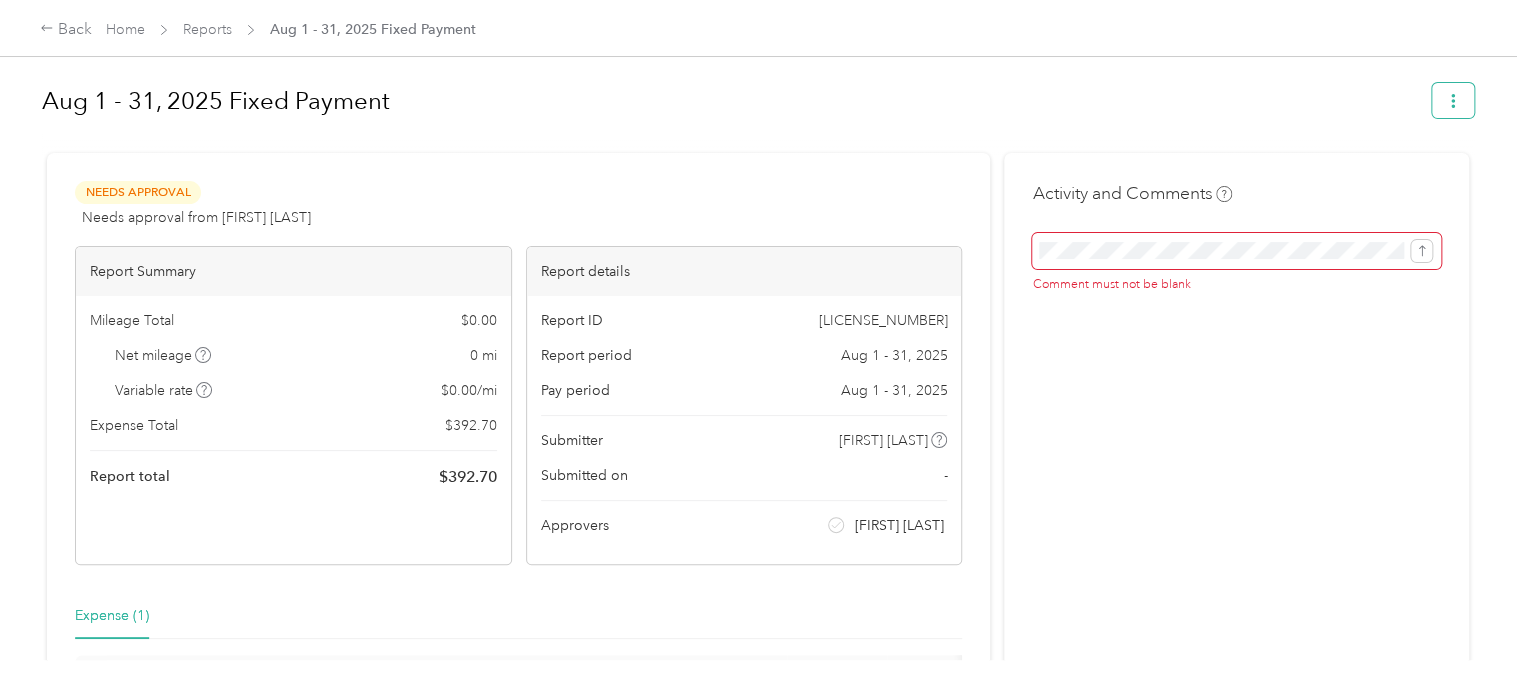 click at bounding box center [1453, 100] 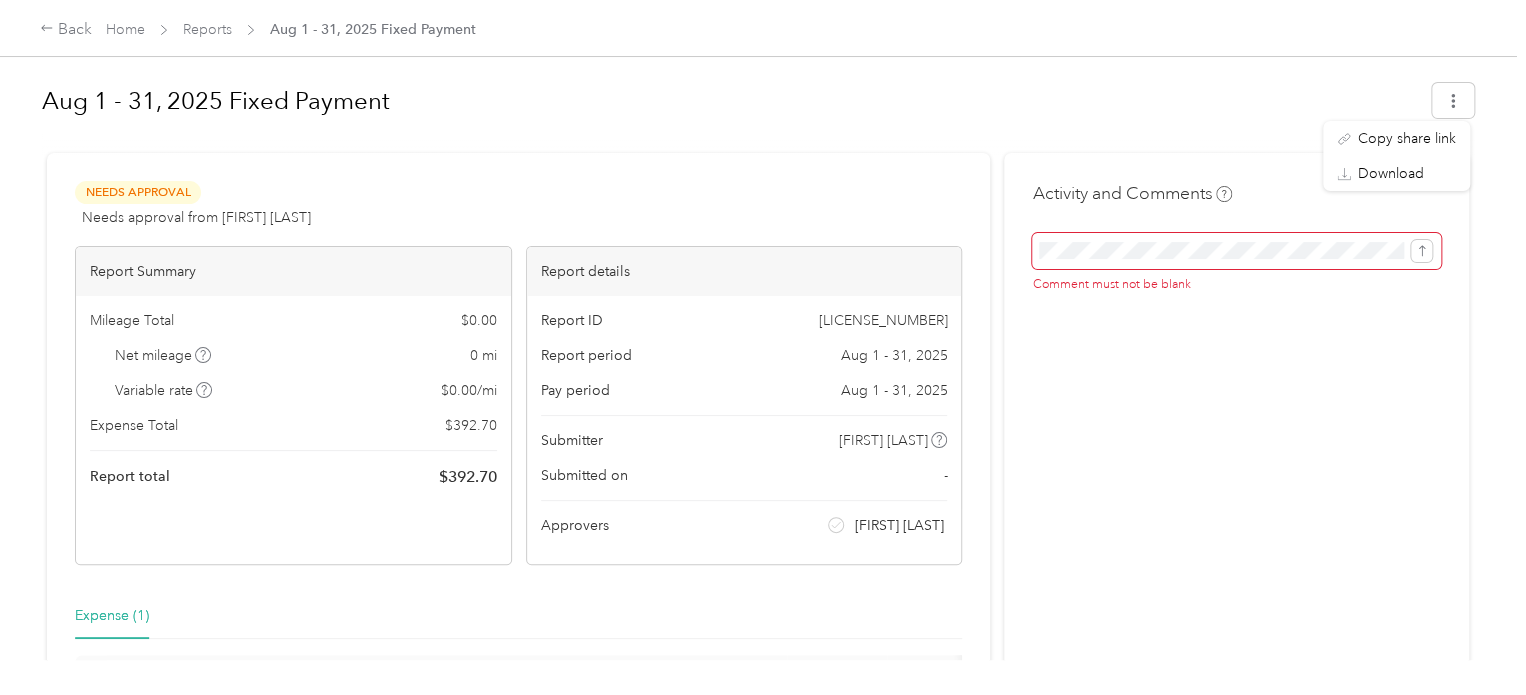 click on "Aug 1 - 31, 2025 Fixed Payment" at bounding box center (730, 101) 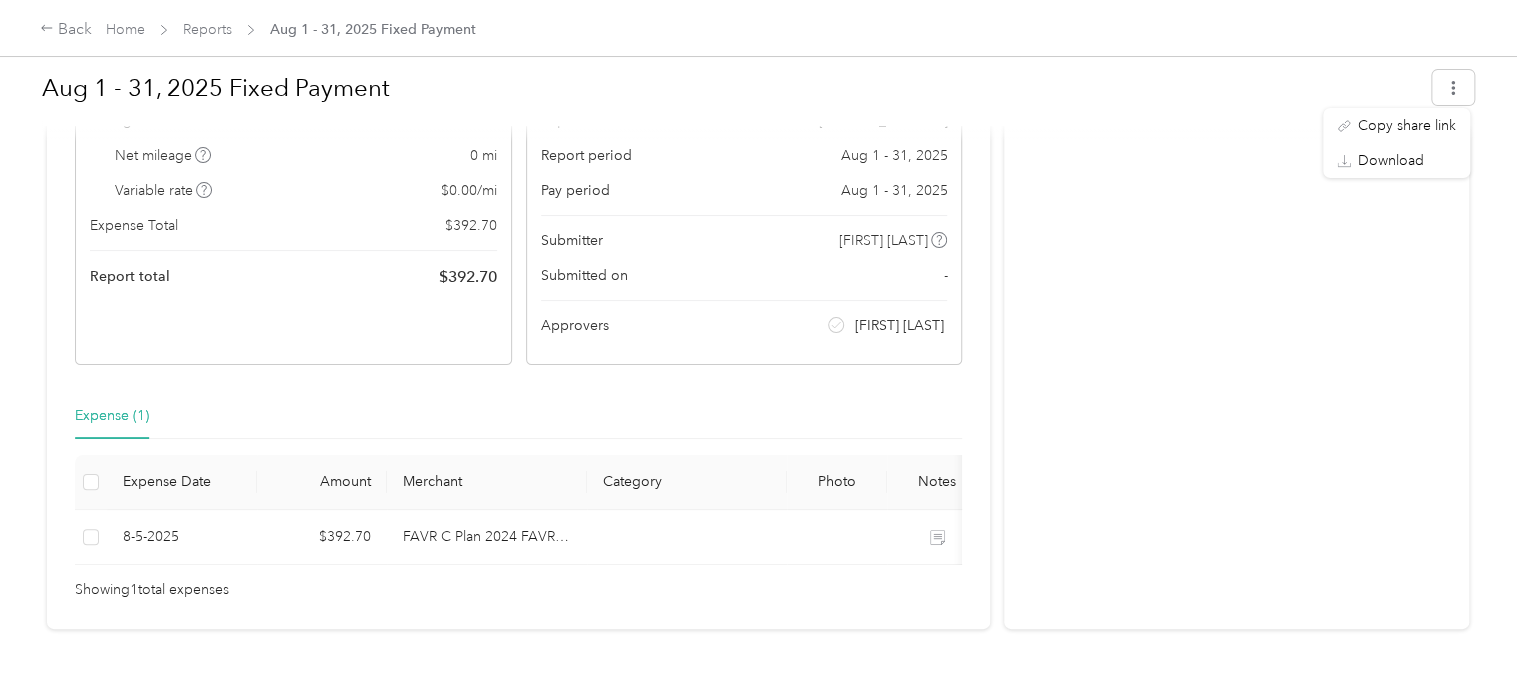 scroll, scrollTop: 168, scrollLeft: 0, axis: vertical 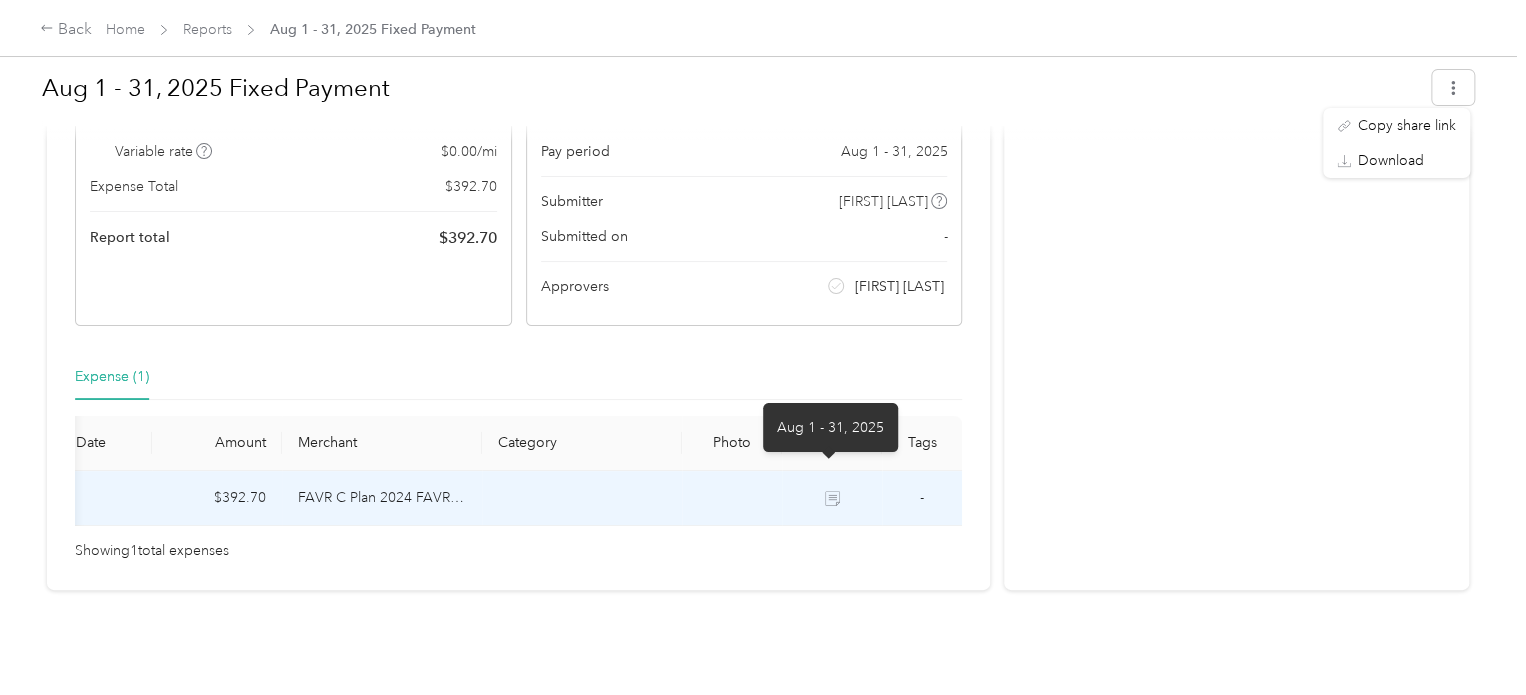 click 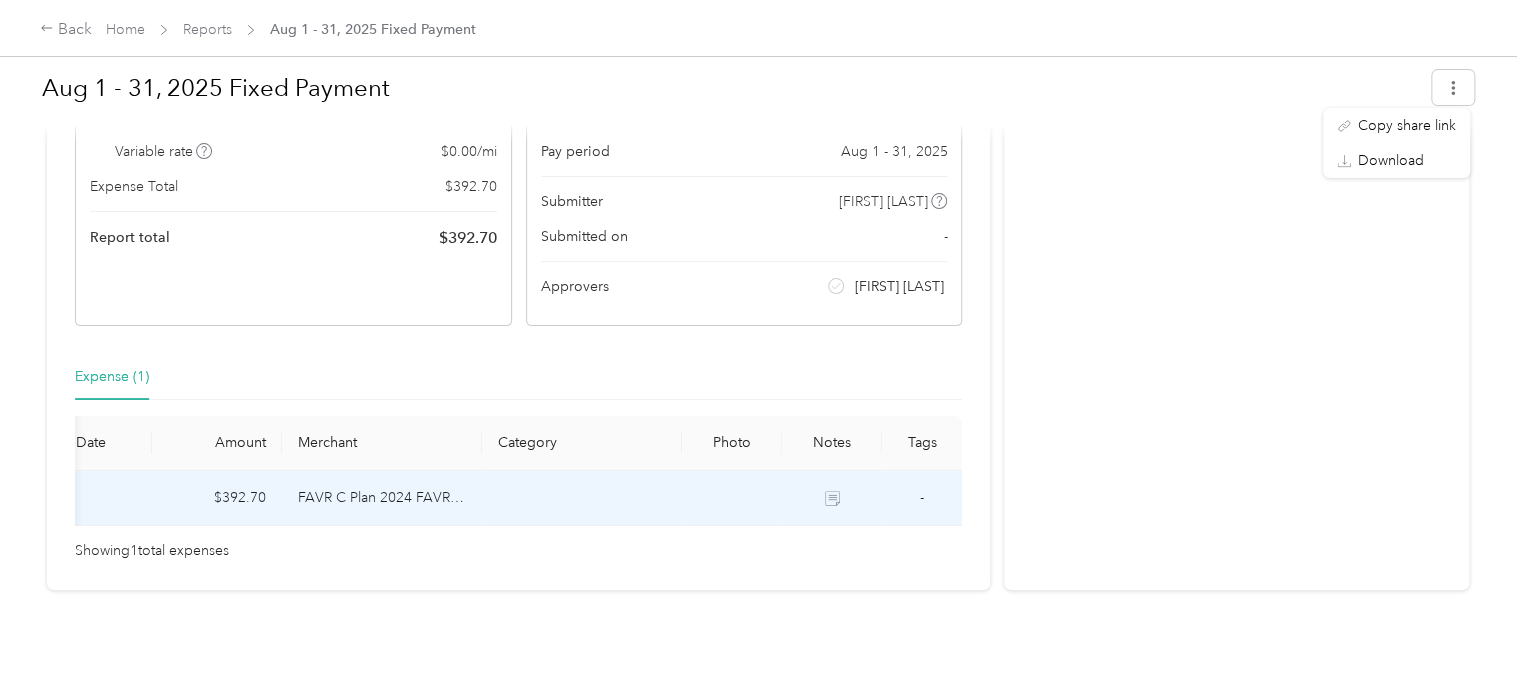 scroll, scrollTop: 0, scrollLeft: 0, axis: both 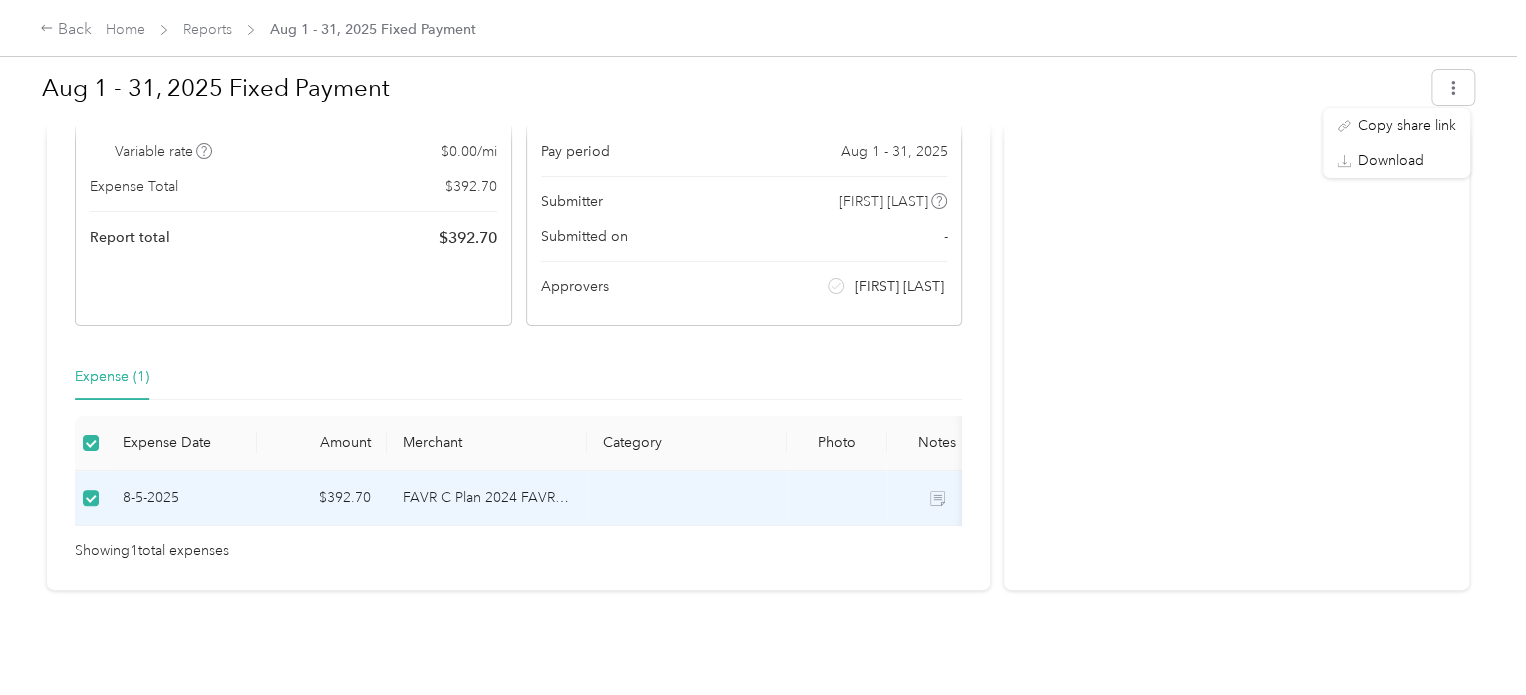 click at bounding box center [91, 498] 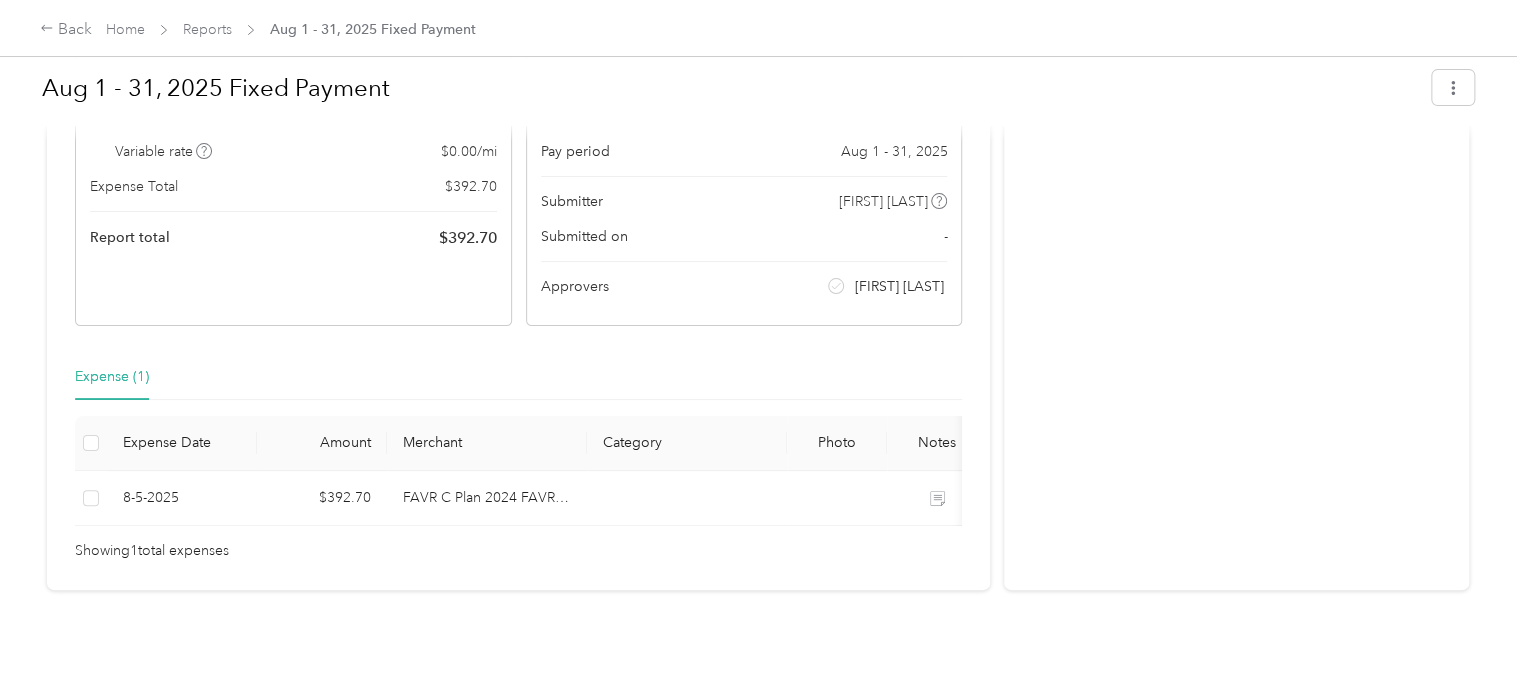 click on "Activity and Comments   Comment must not be blank" at bounding box center [1236, 252] 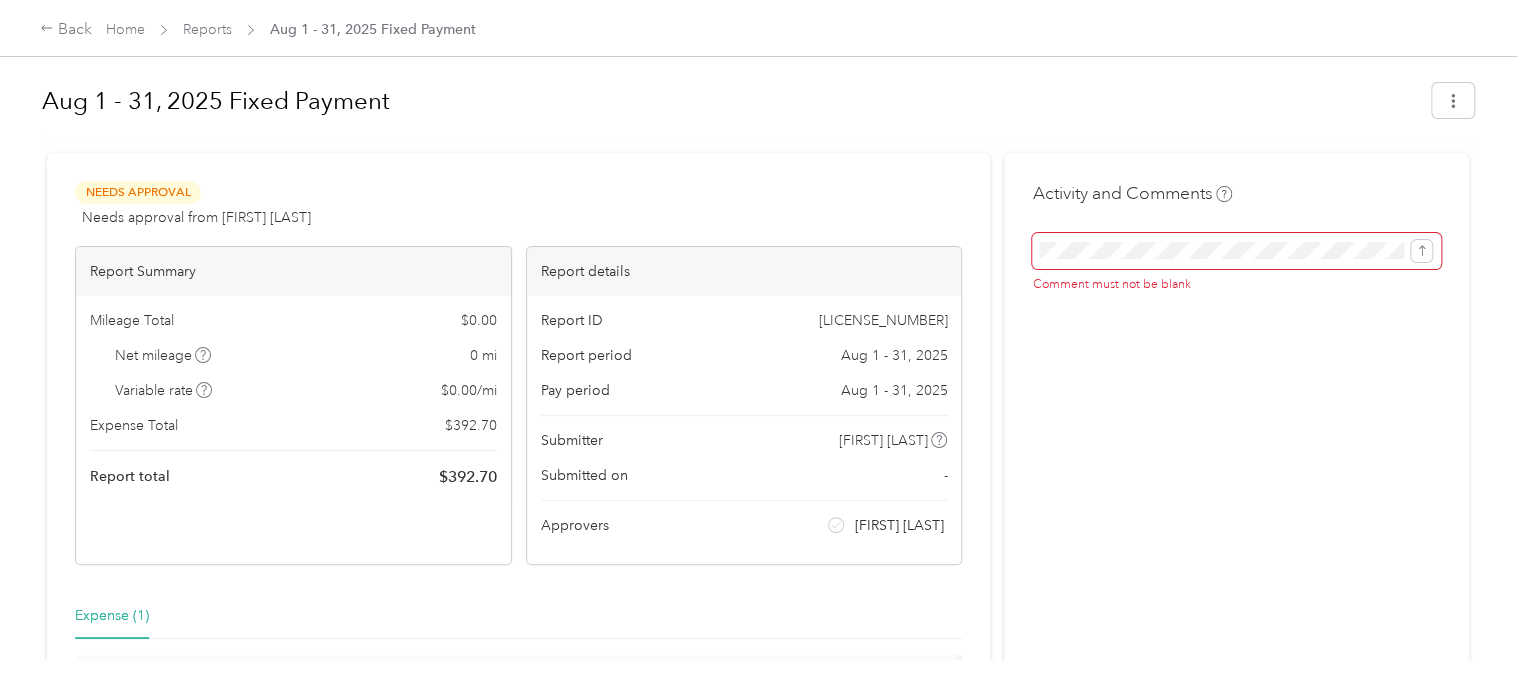 scroll, scrollTop: 0, scrollLeft: 0, axis: both 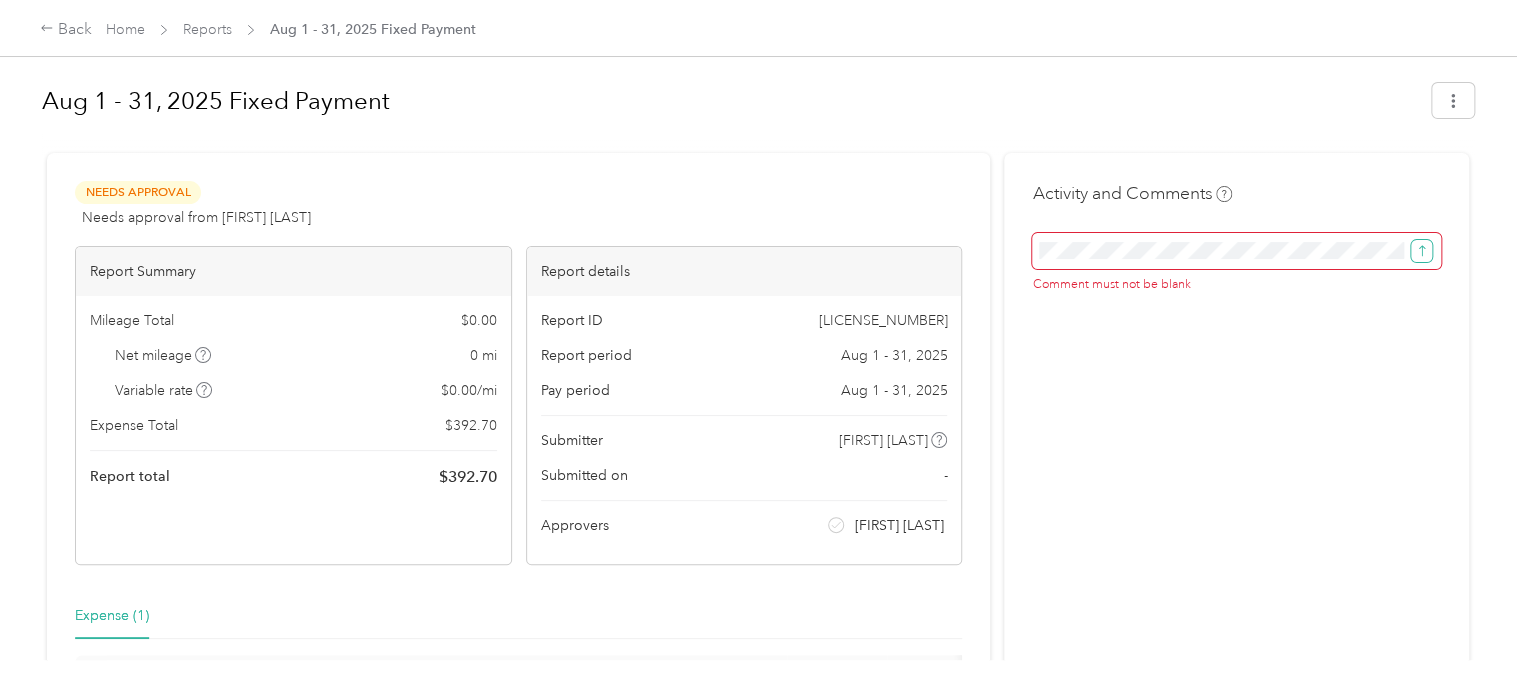 click 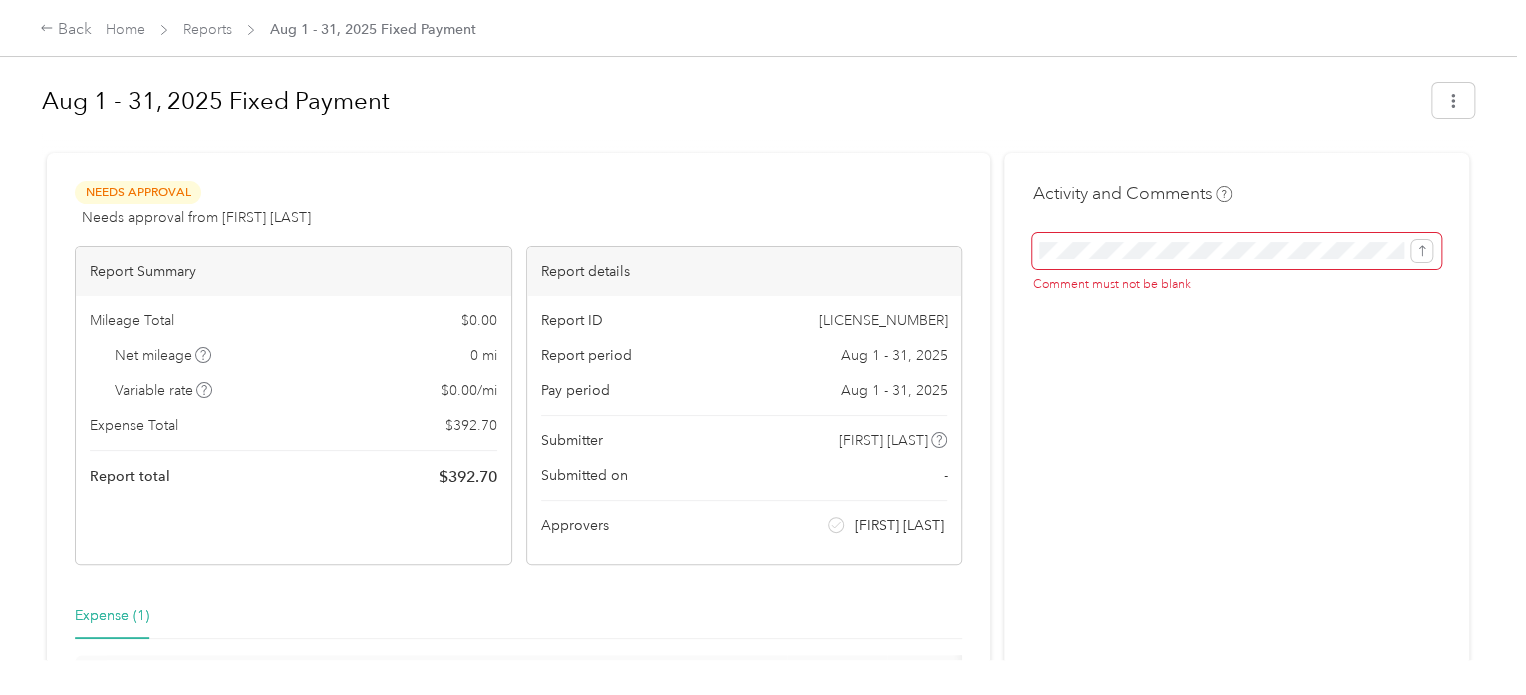 click on "Activity and Comments   Comment must not be blank" at bounding box center [1236, 491] 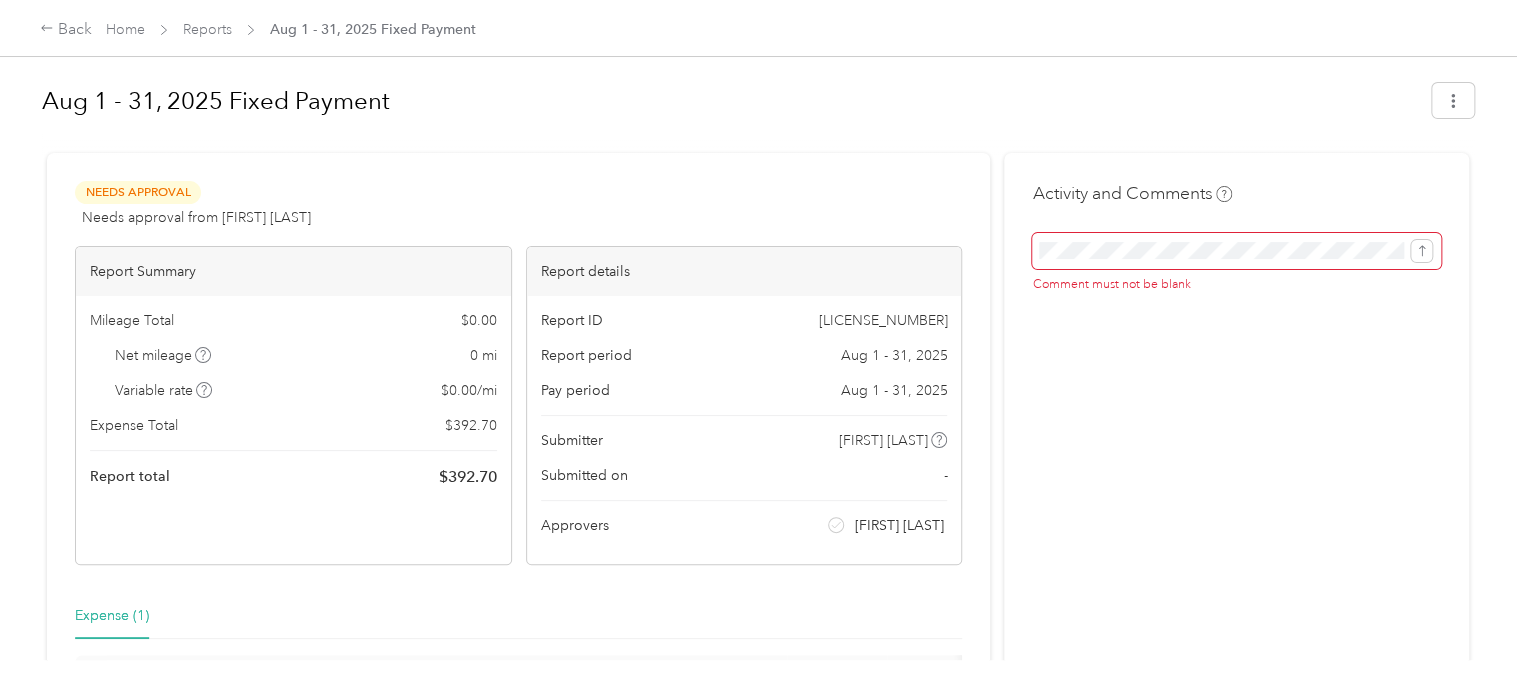 click on "Expense (1)" at bounding box center [112, 616] 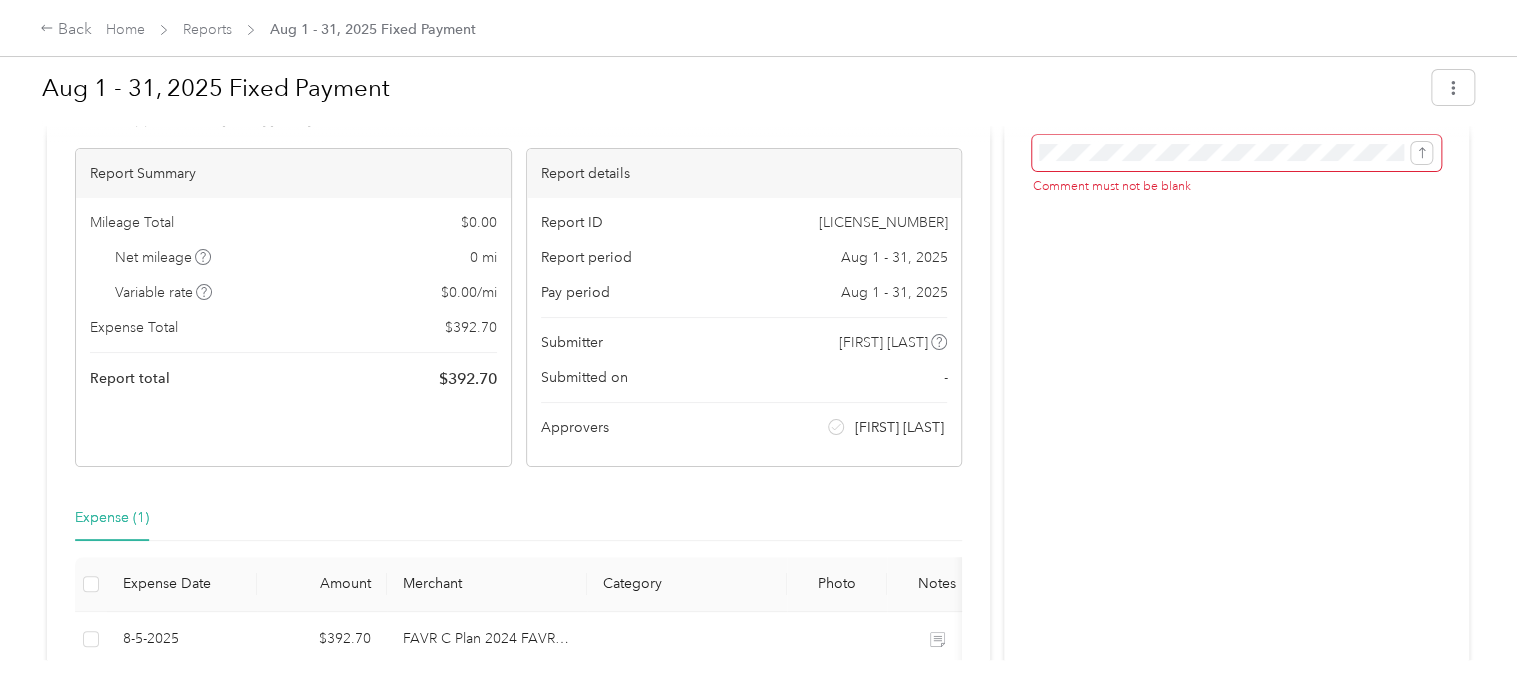 scroll, scrollTop: 0, scrollLeft: 0, axis: both 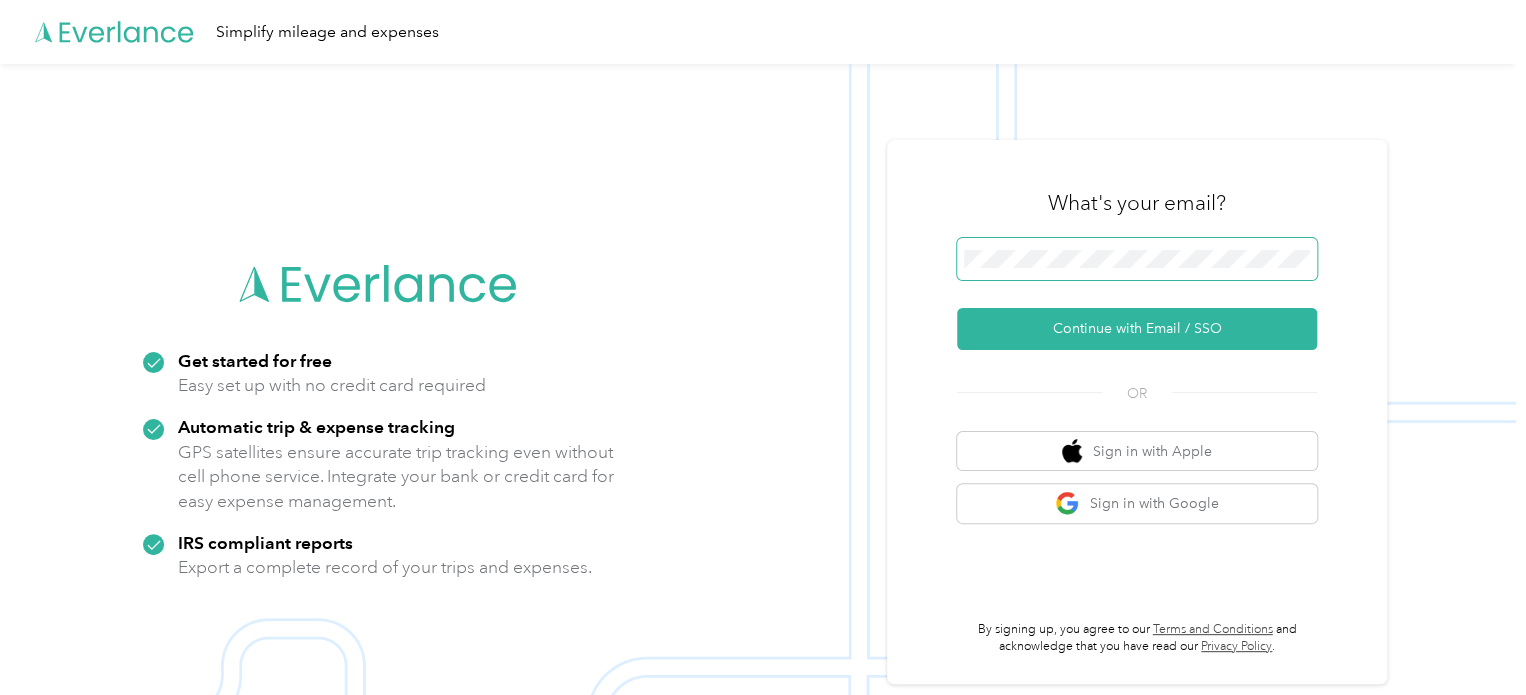click at bounding box center (1137, 259) 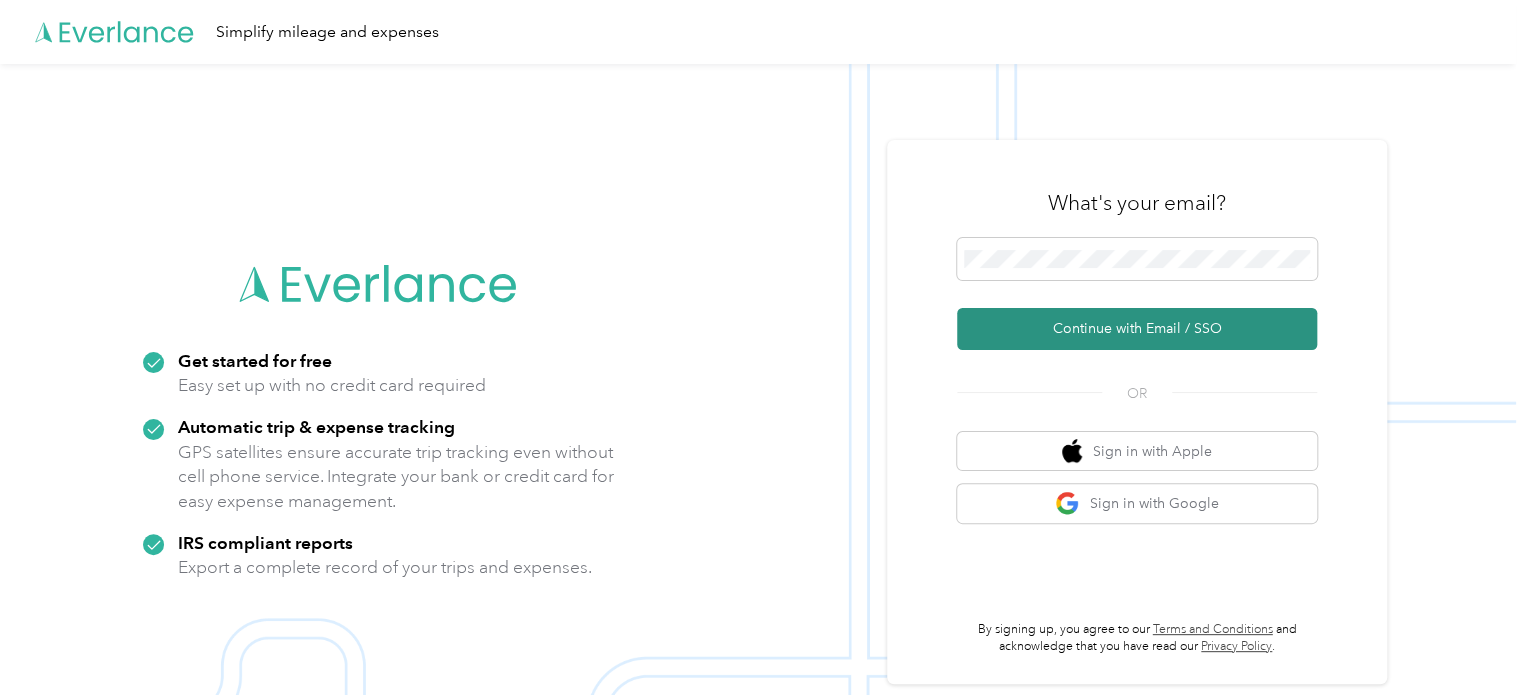 click on "Continue with Email / SSO" at bounding box center (1137, 329) 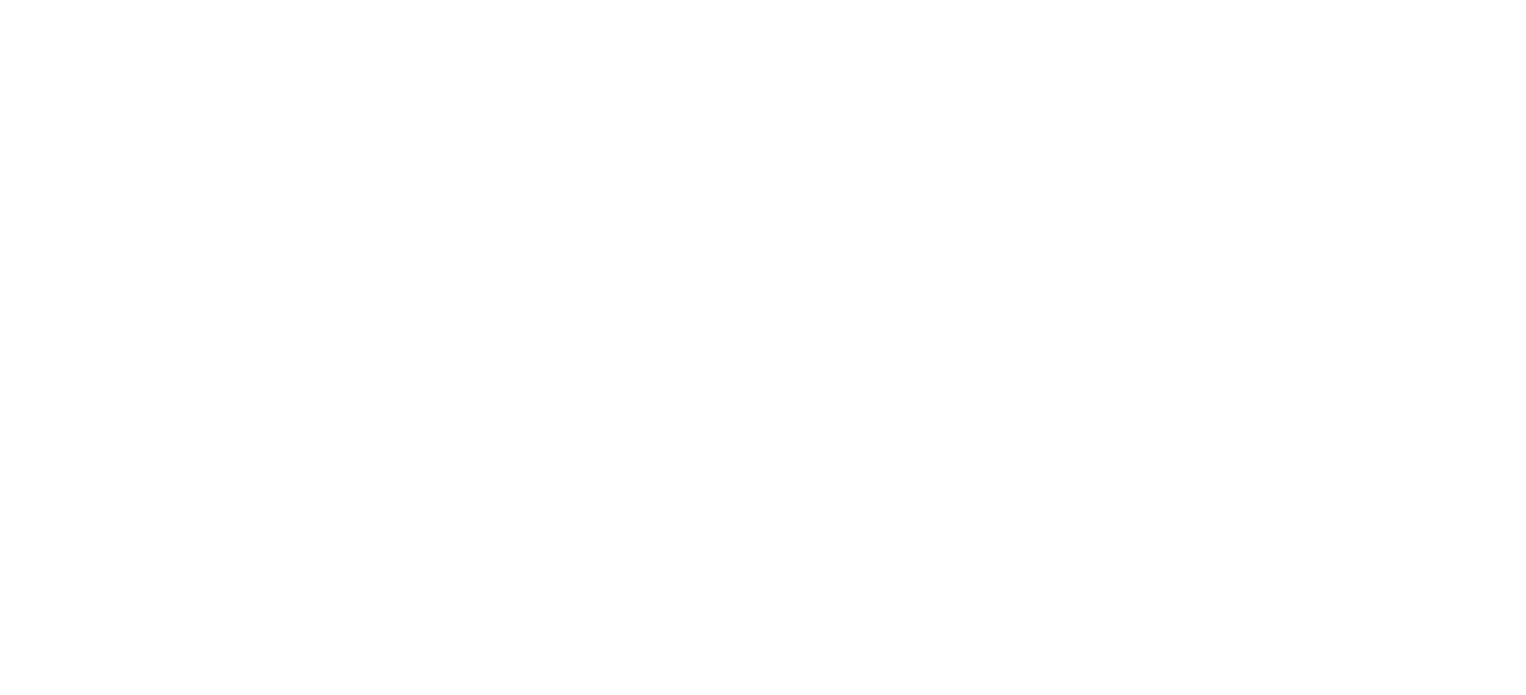 scroll, scrollTop: 0, scrollLeft: 0, axis: both 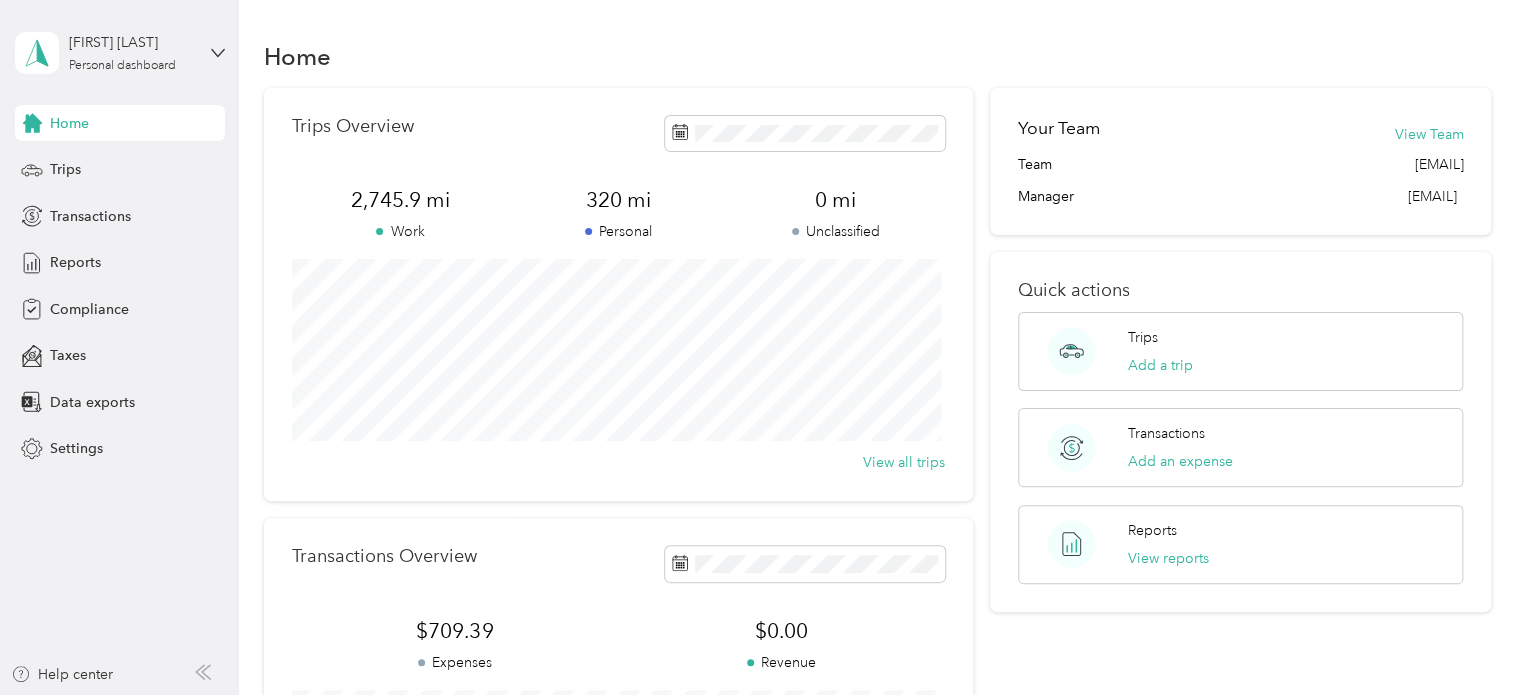 click on "Home" at bounding box center [878, 56] 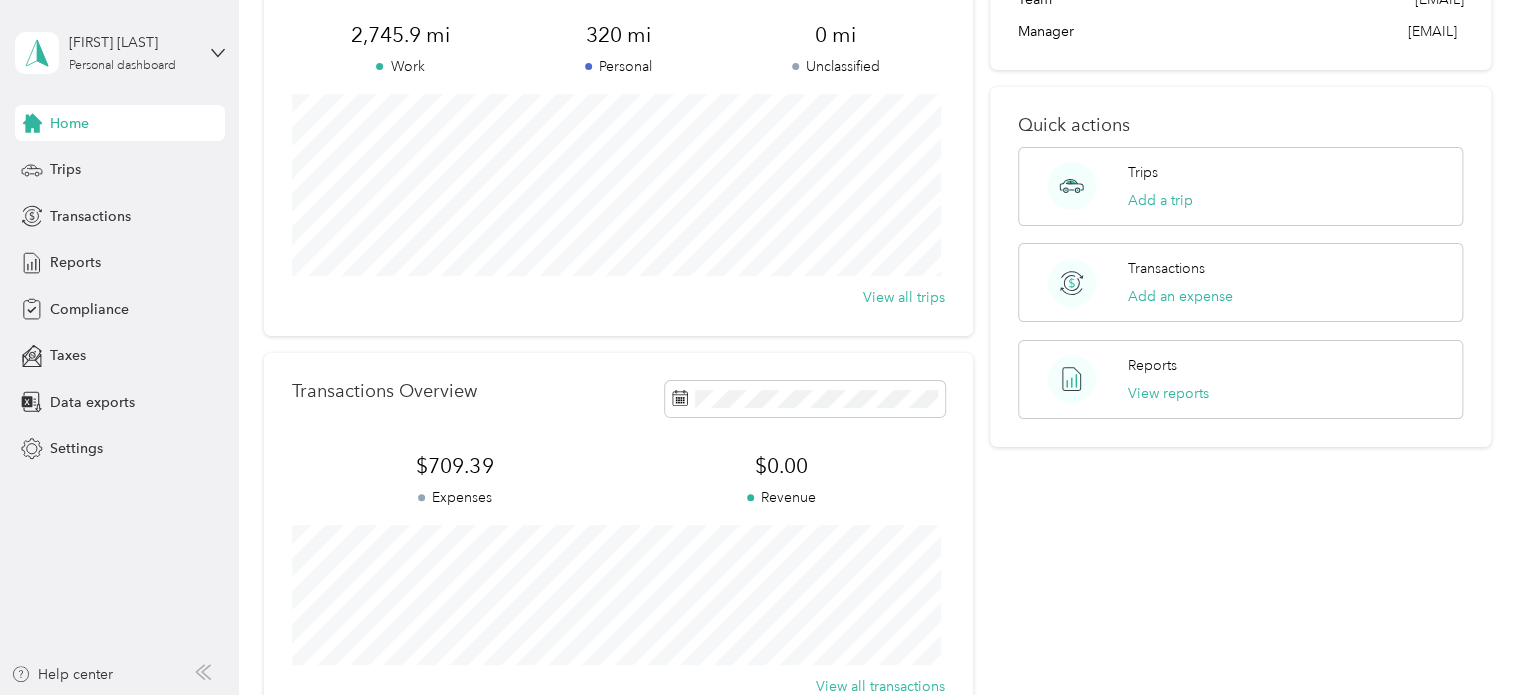 scroll, scrollTop: 0, scrollLeft: 0, axis: both 